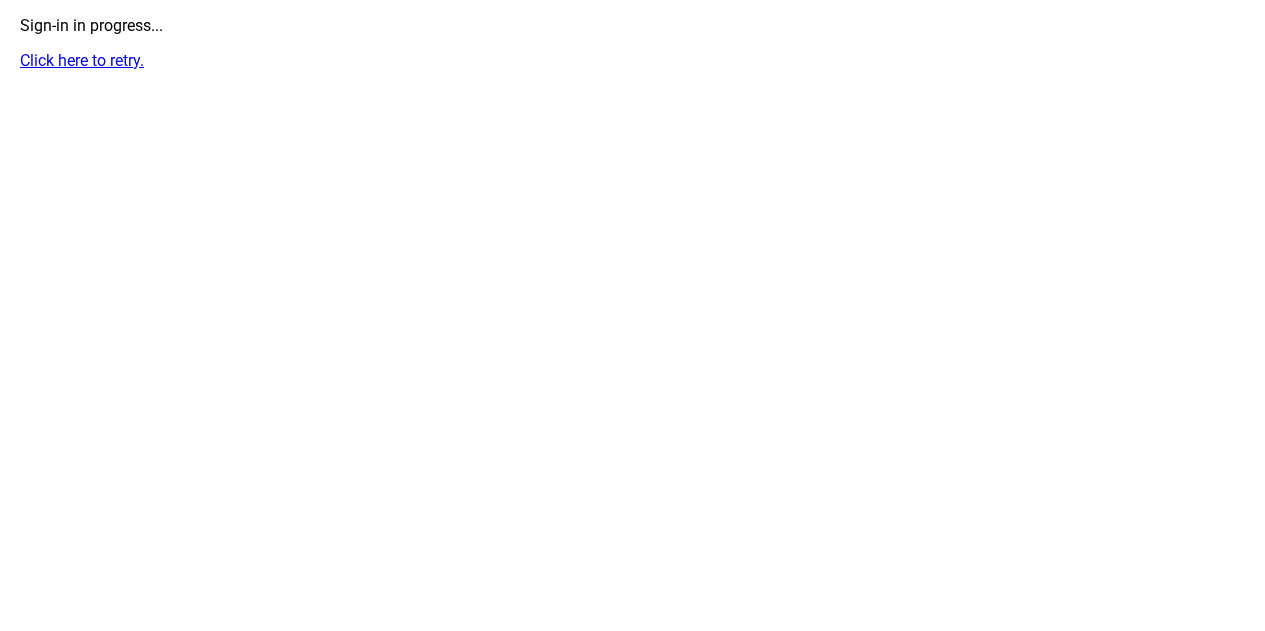 scroll, scrollTop: 0, scrollLeft: 0, axis: both 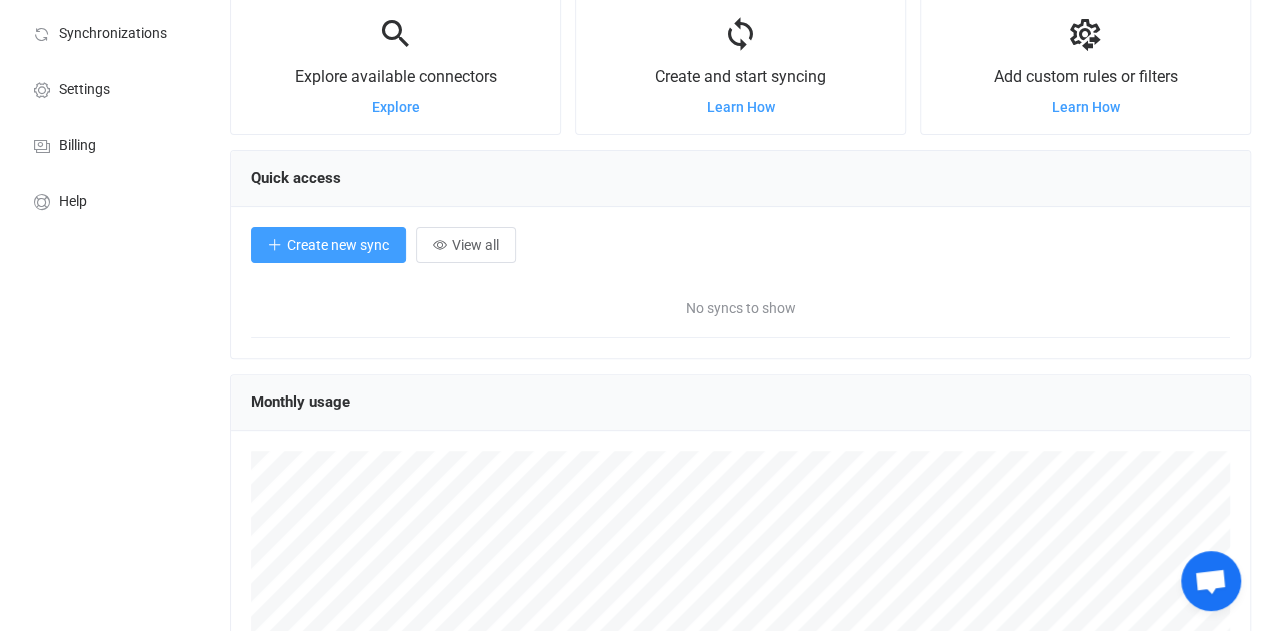 click on "Create new sync" at bounding box center [328, 245] 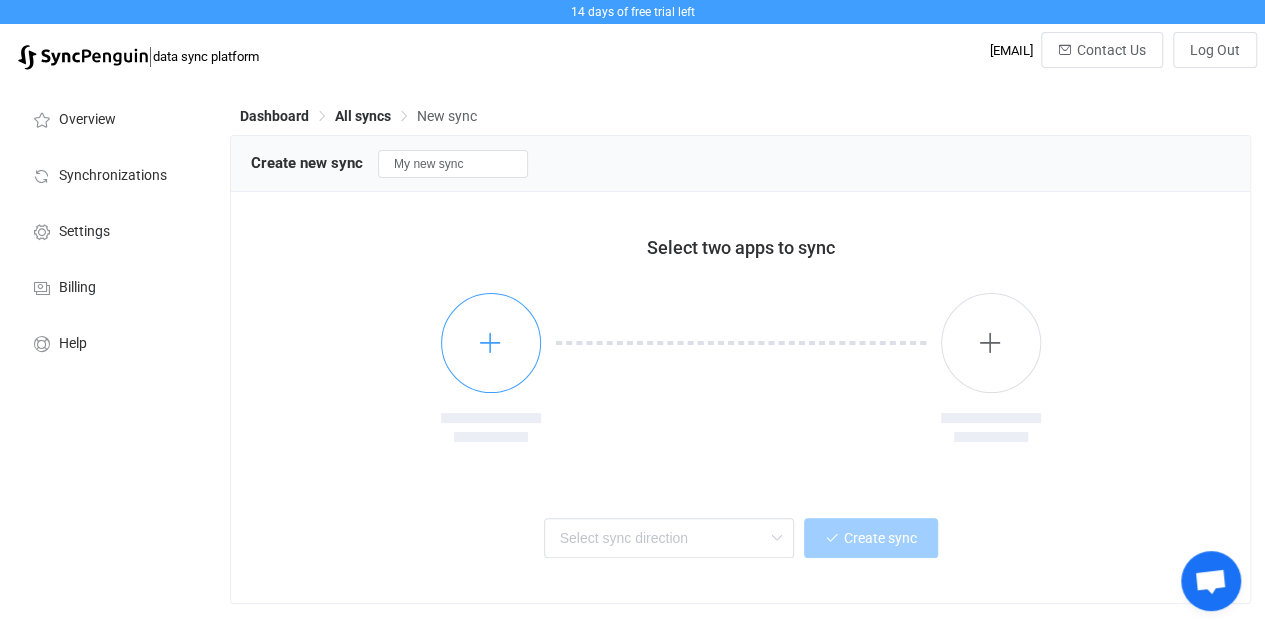 click at bounding box center [491, 343] 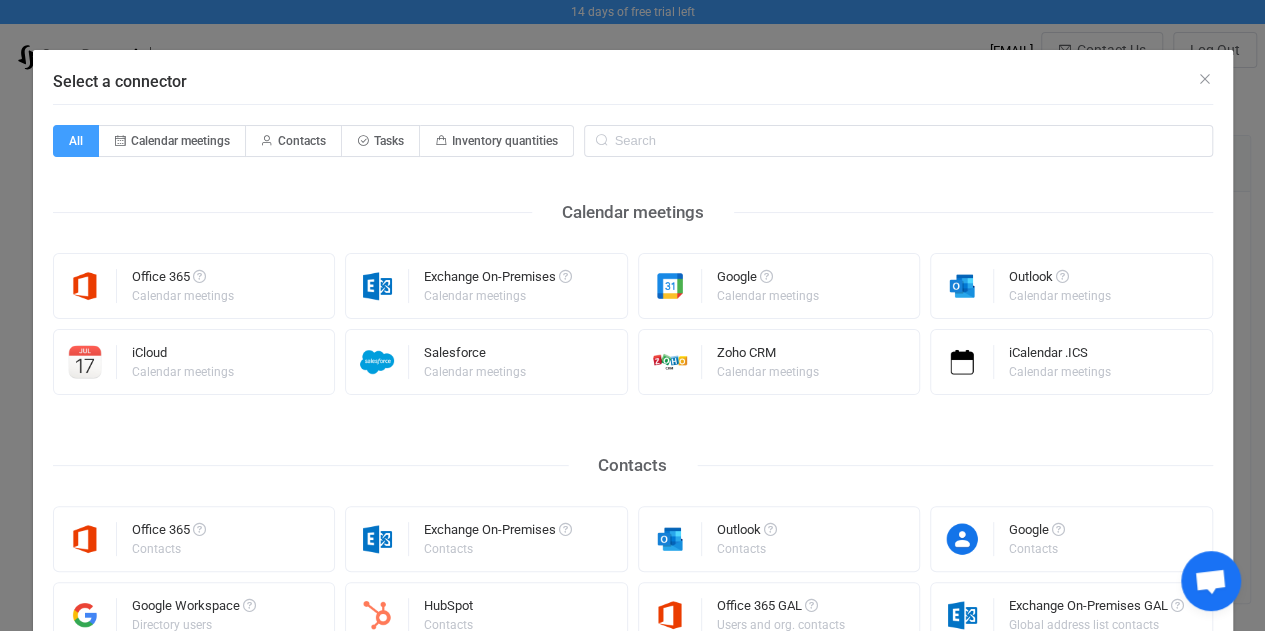 type 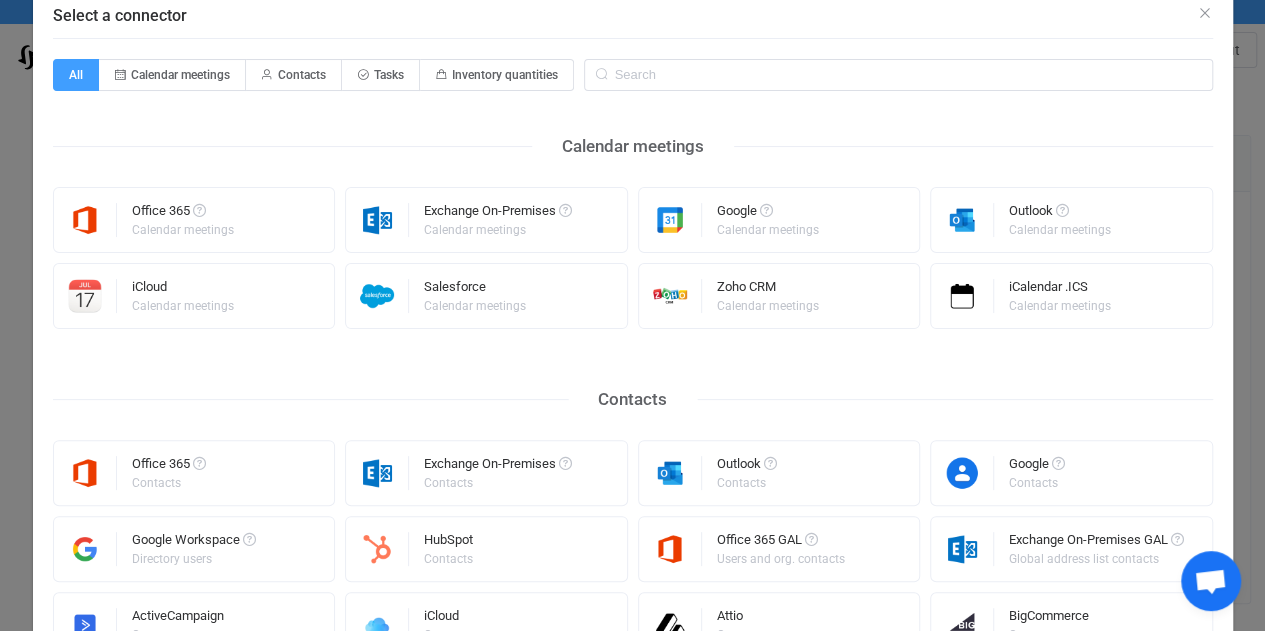 scroll, scrollTop: 71, scrollLeft: 0, axis: vertical 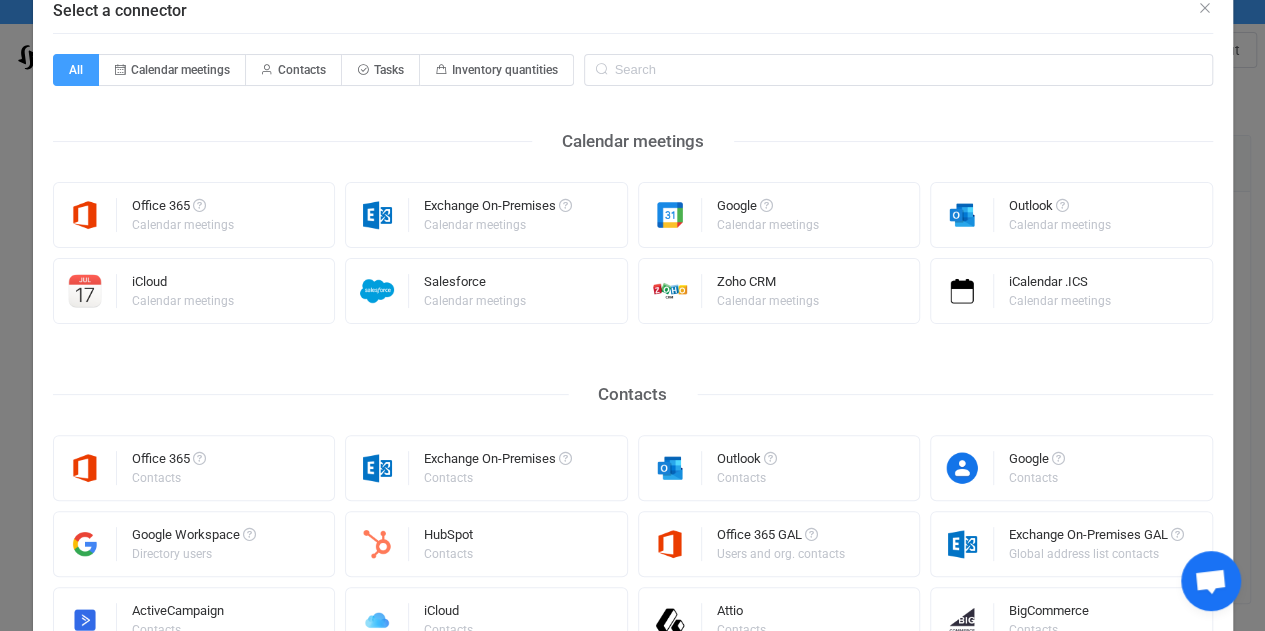 click on "All Calendar meetings Contacts Tasks Inventory quantities Calendar meetings Office 365
Calendar meetings Exchange On-Premises
Calendar meetings Google
Calendar meetings Outlook
Calendar meetings iCloud
Calendar meetings Salesforce
Calendar meetings Zoho CRM
Calendar meetings iCalendar .ICS
Calendar meetings Contacts Office 365
Contacts Exchange On-Premises
Contacts Outlook
Contacts Google
Contacts Google Workspace
Directory users HubSpot
Contacts Office 365 GAL
Users and org. contacts Exchange On-Premises GAL
Global address list contacts ActiveCampaign
Contacts iCloud
Contacts Attio
Contacts BigCommerce
Contacts Capsule CRM
Contacts Copper CRM
Contacts EspoCRM
Contacts Freshdesk
Contacts Freshsales CRM
Contacts Mailchimp
Contacts Method CRM
Contacts Nimble CRM
Contacts Notion
Contacts Pipedrive
Contacts" at bounding box center [633, 834] 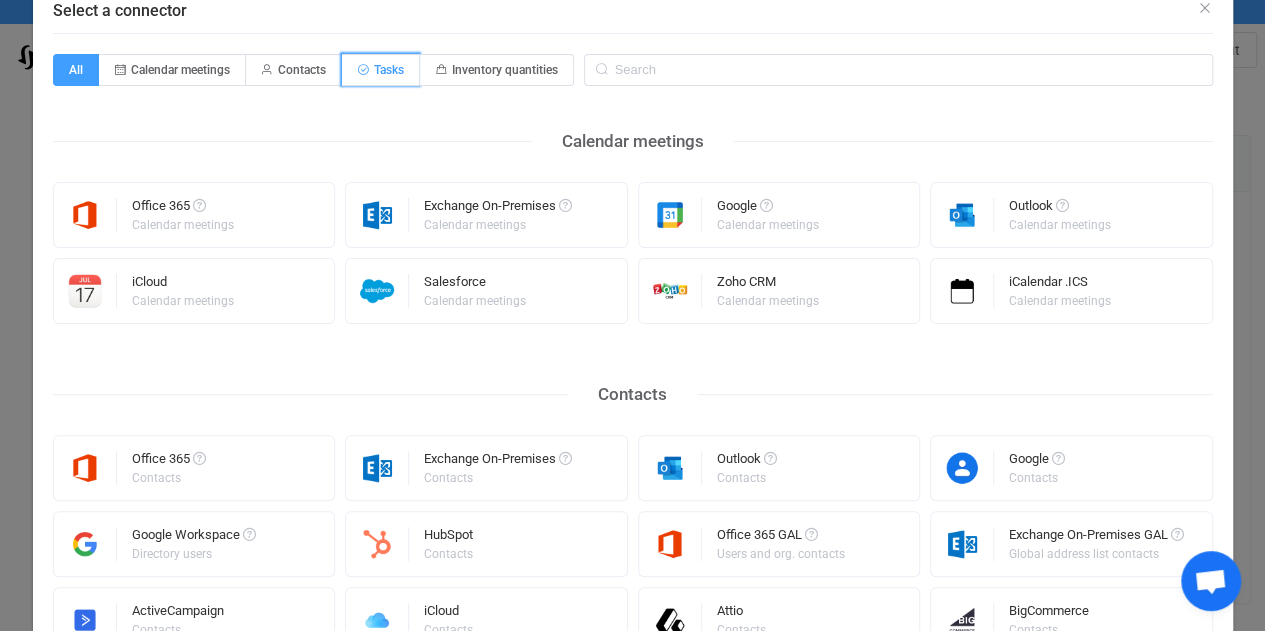 click on "Tasks" at bounding box center (389, 70) 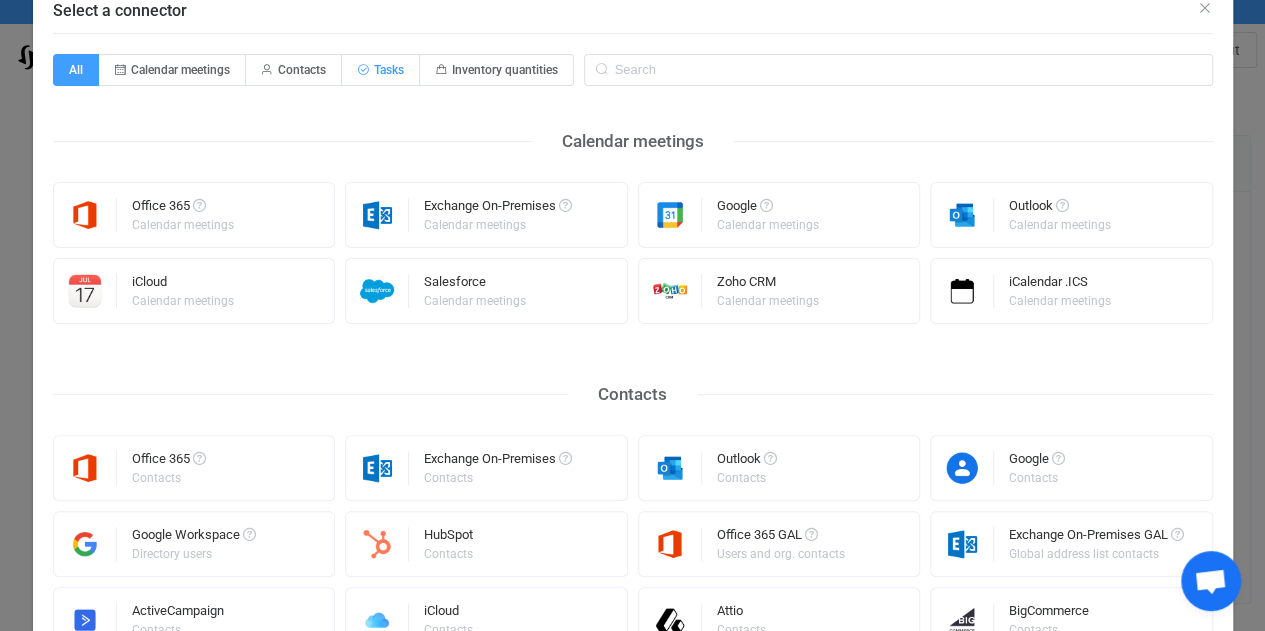 click on "Tasks" at bounding box center (353, 63) 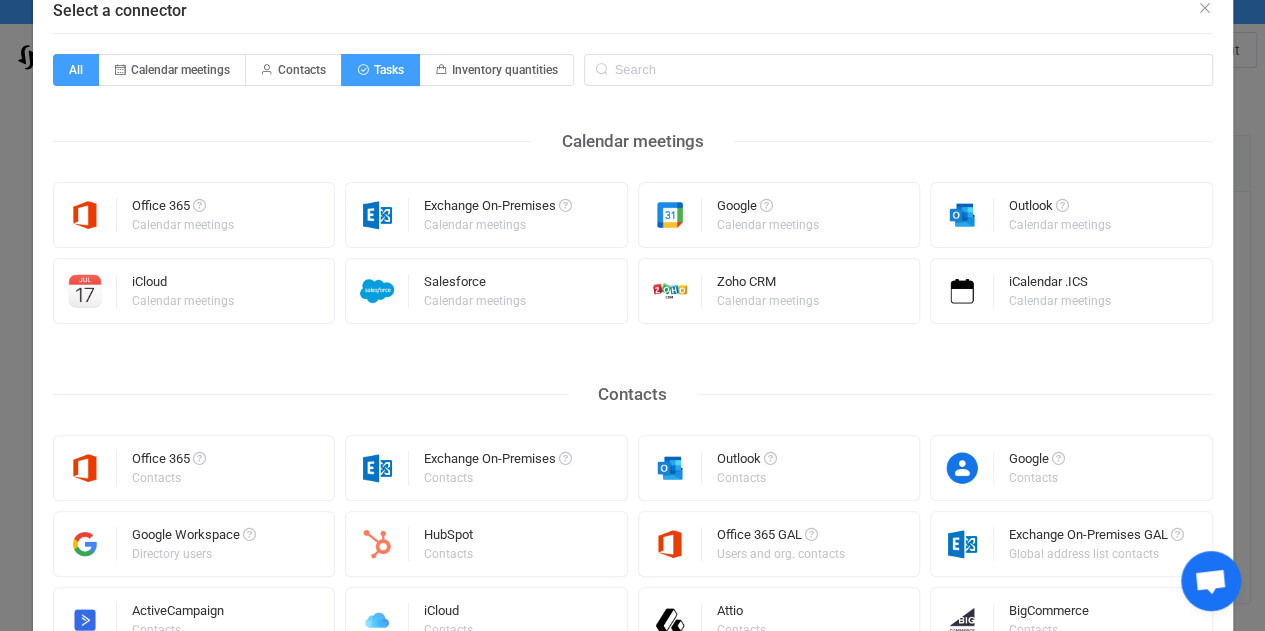 radio on "false" 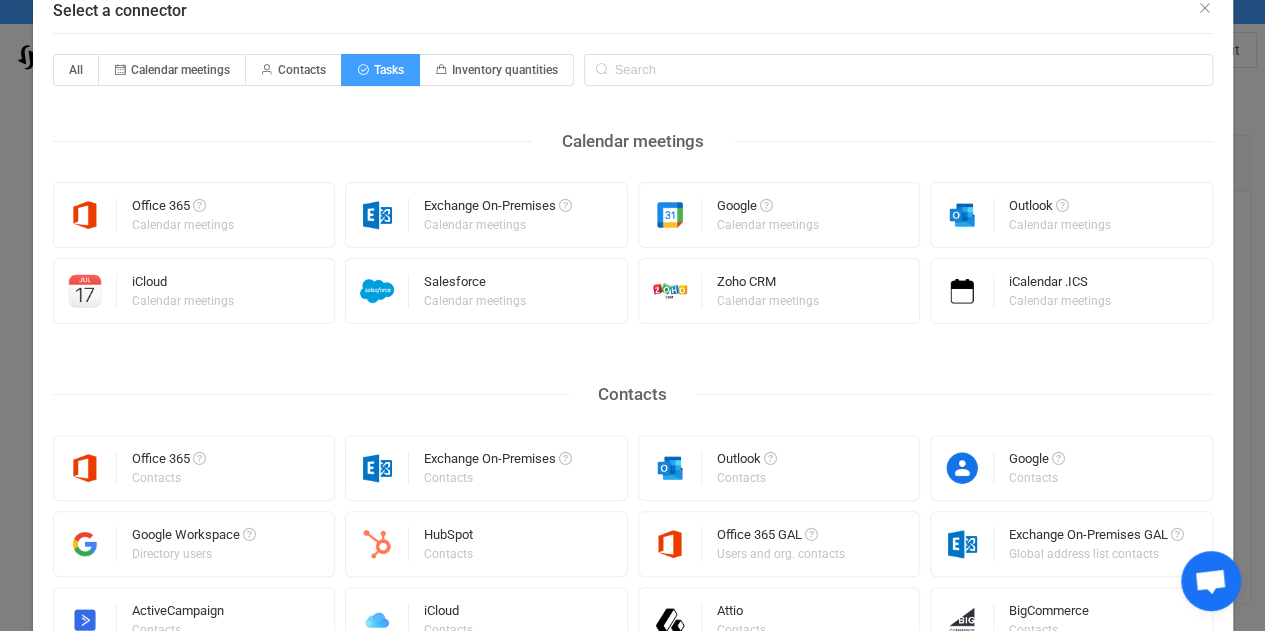 scroll, scrollTop: 0, scrollLeft: 0, axis: both 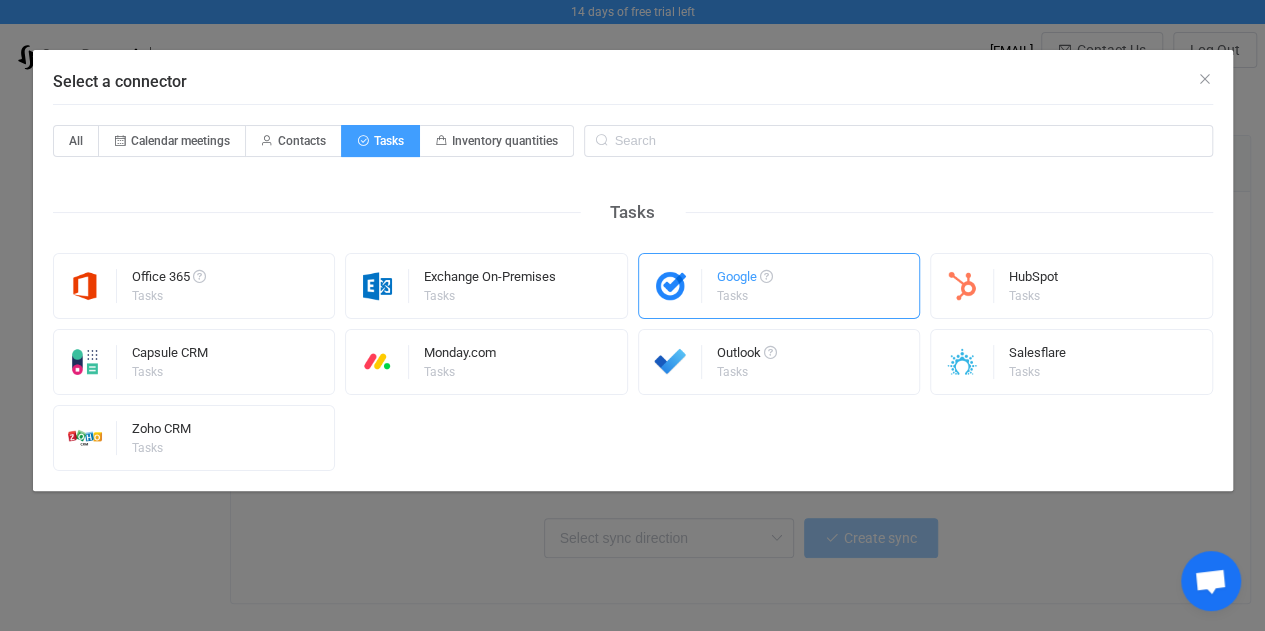 click at bounding box center (670, 286) 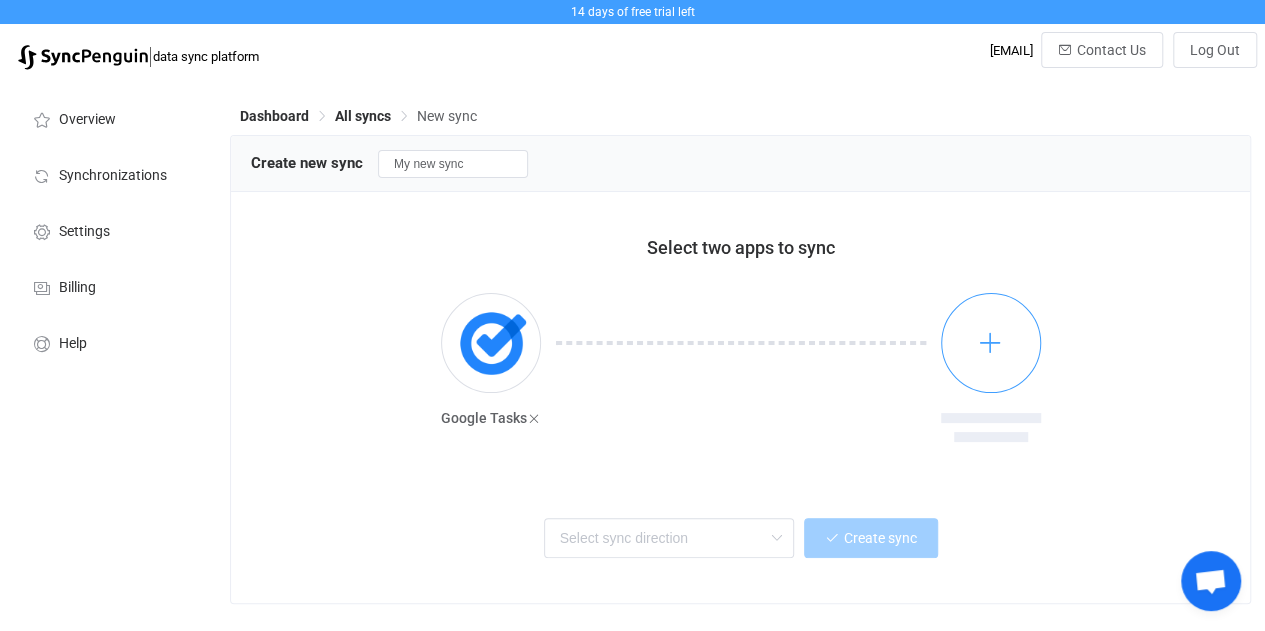 click at bounding box center (991, 343) 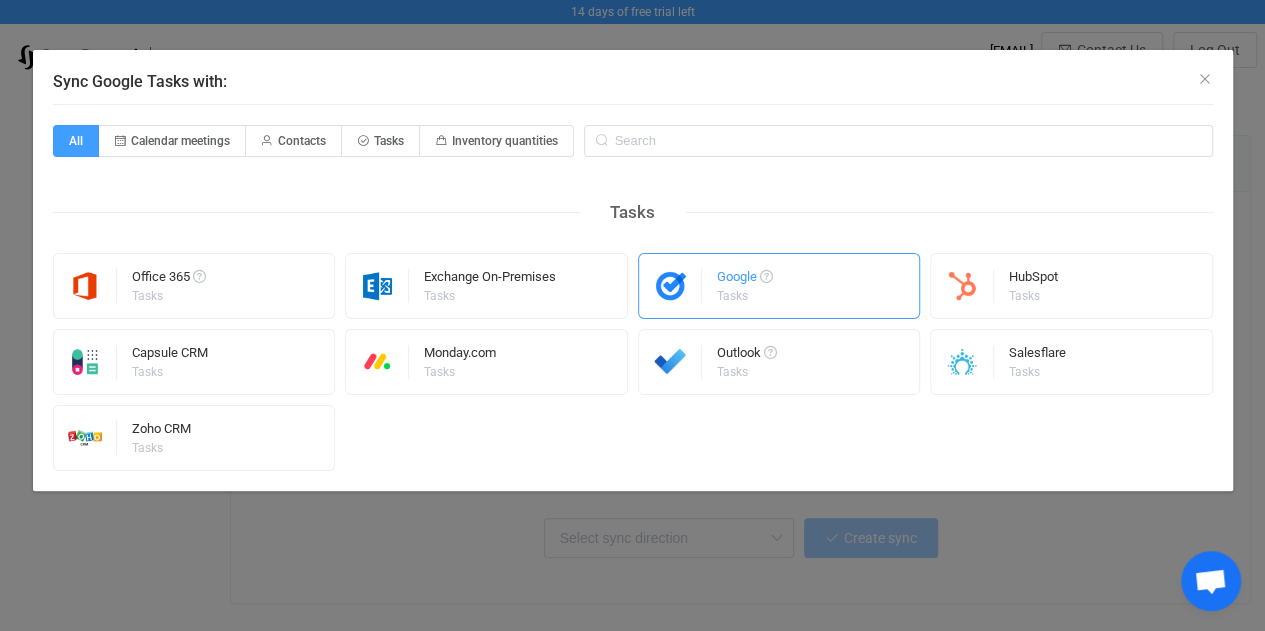 click at bounding box center (670, 286) 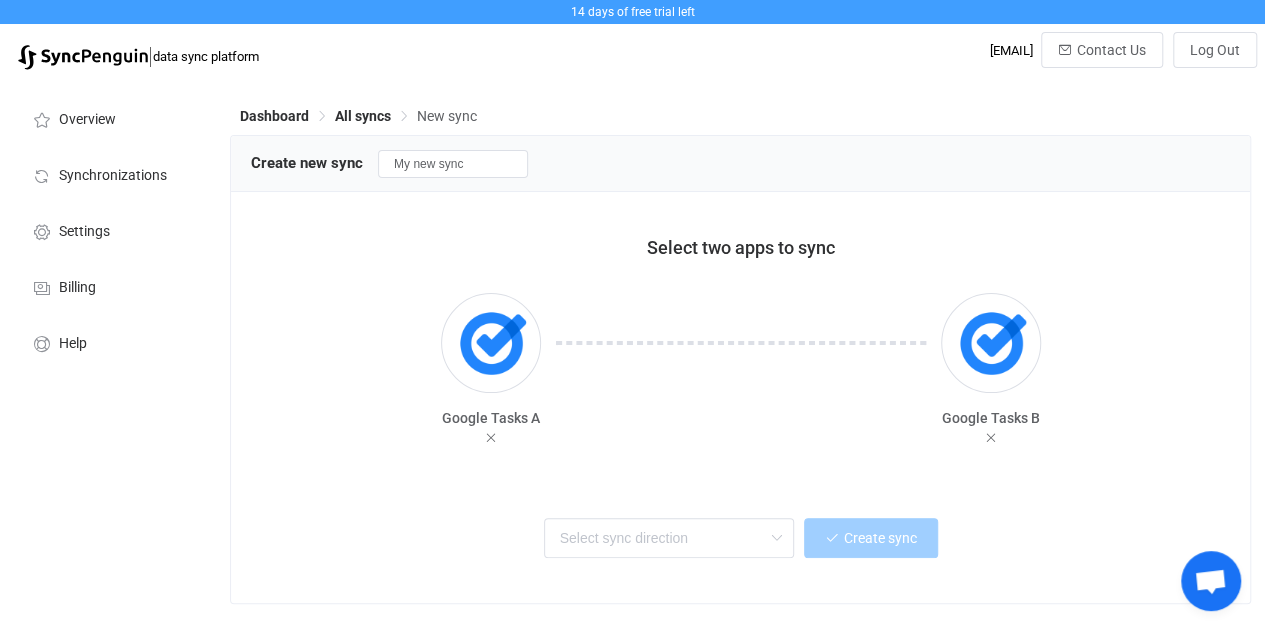 scroll, scrollTop: 40, scrollLeft: 0, axis: vertical 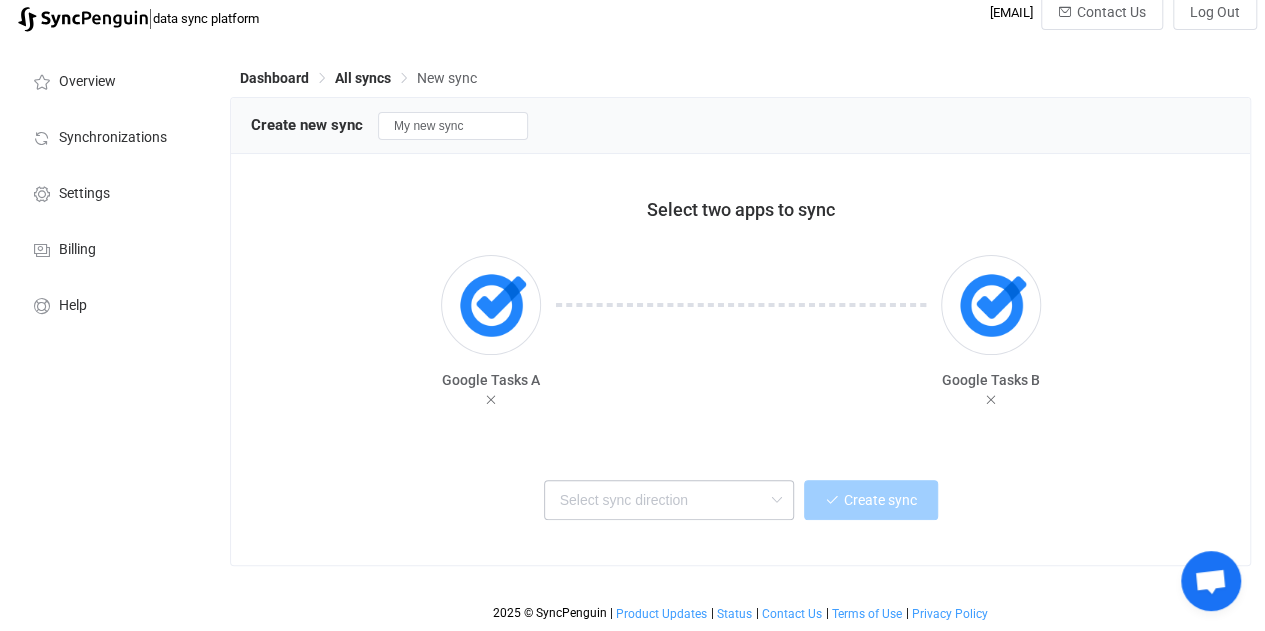 click at bounding box center [776, 500] 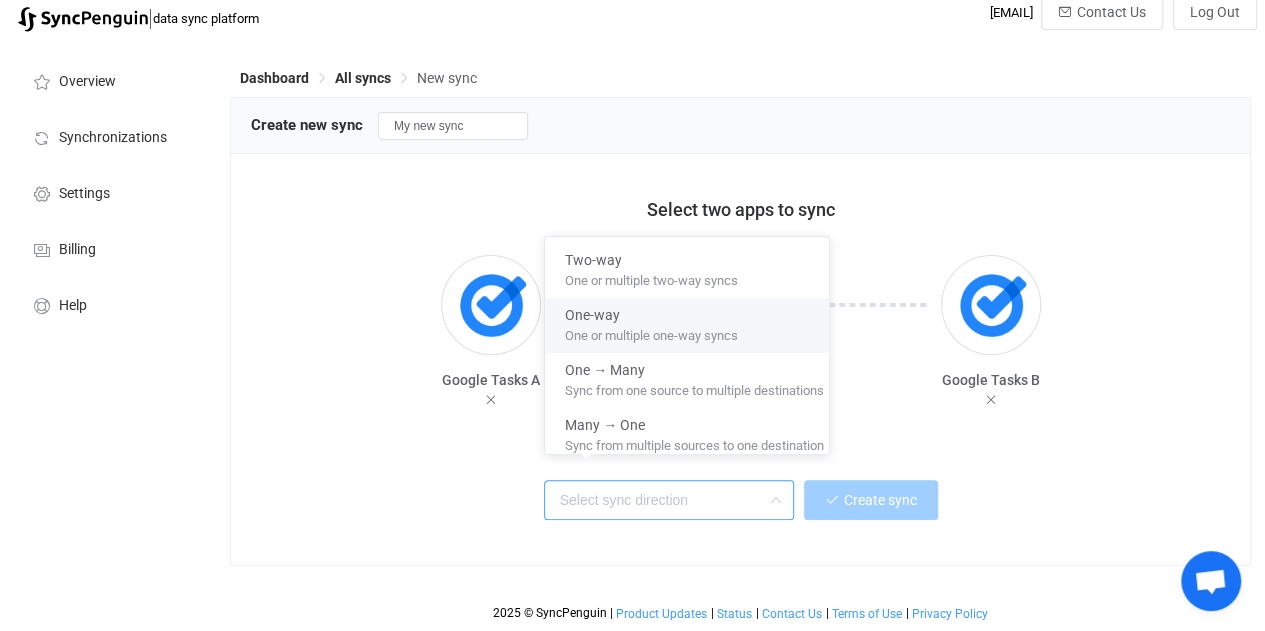 click on "One-way" at bounding box center (694, 311) 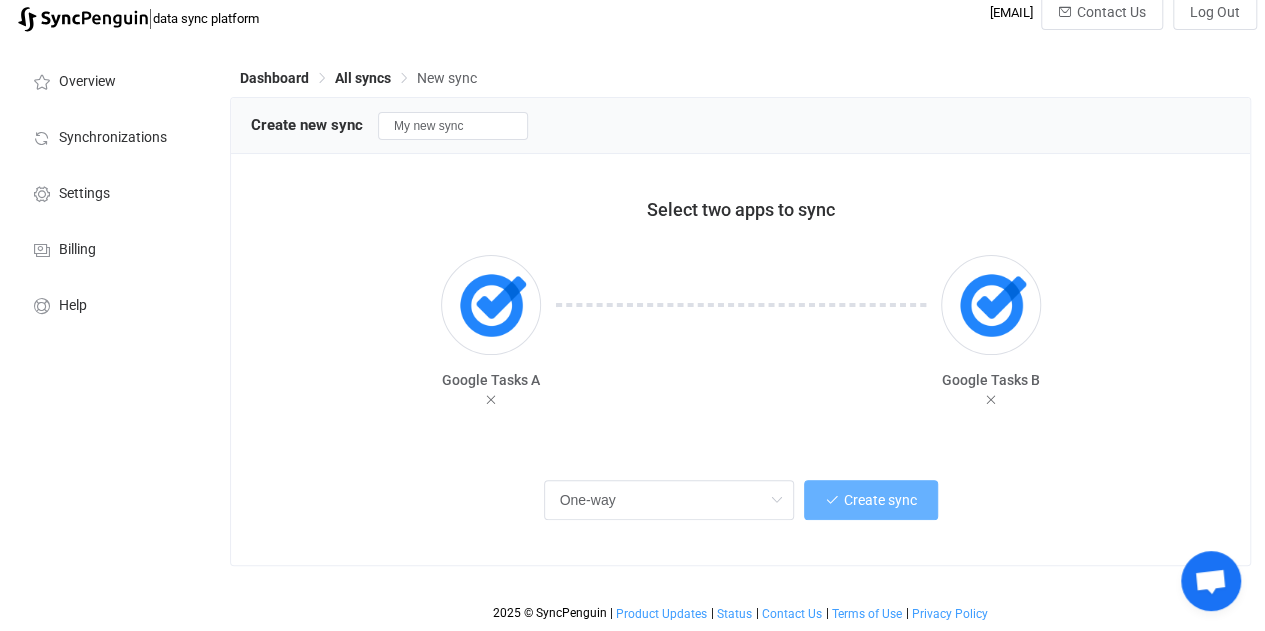 click on "Create sync" at bounding box center [880, 500] 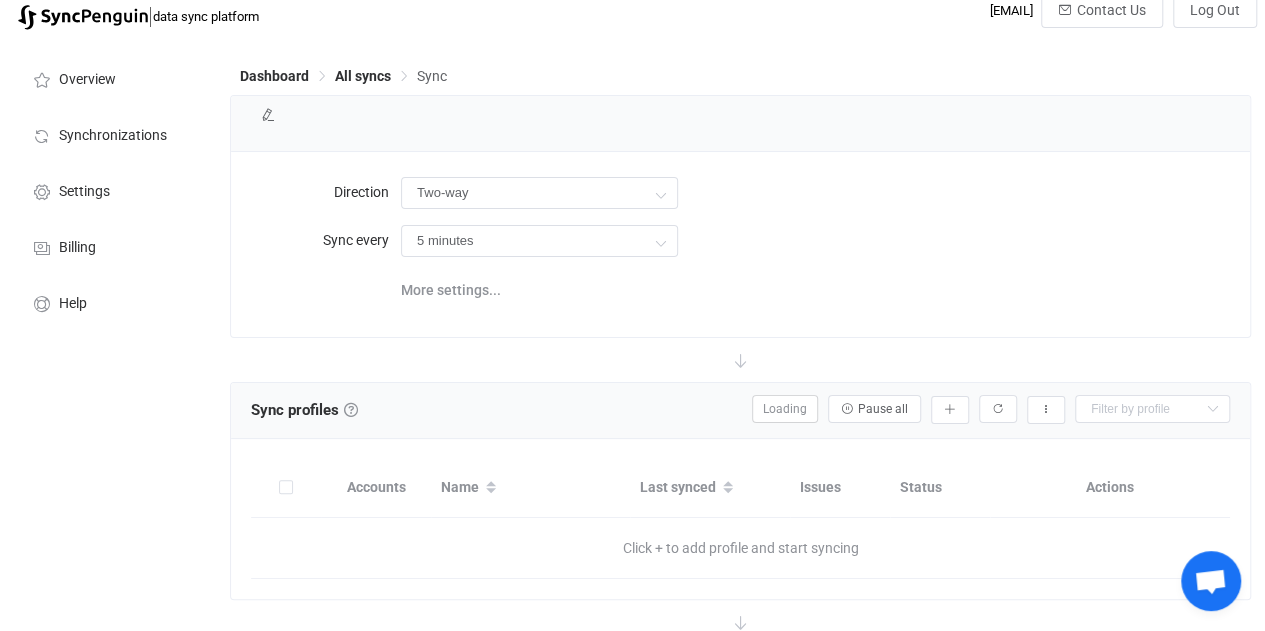 scroll, scrollTop: 0, scrollLeft: 0, axis: both 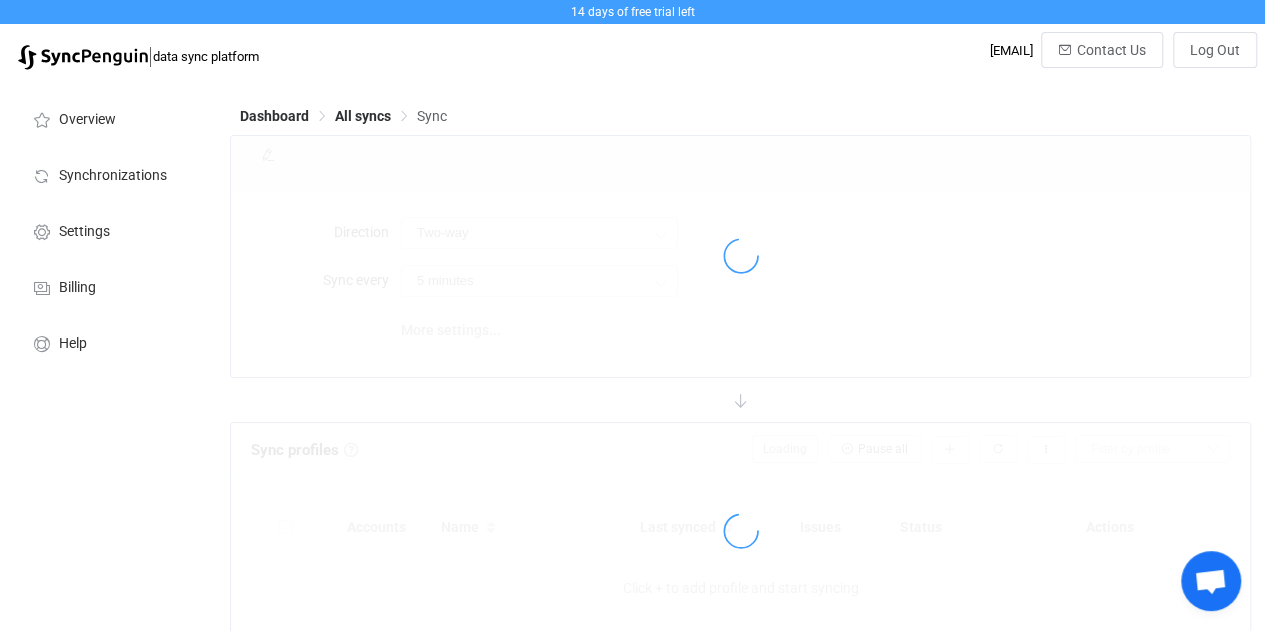 type on "A → B" 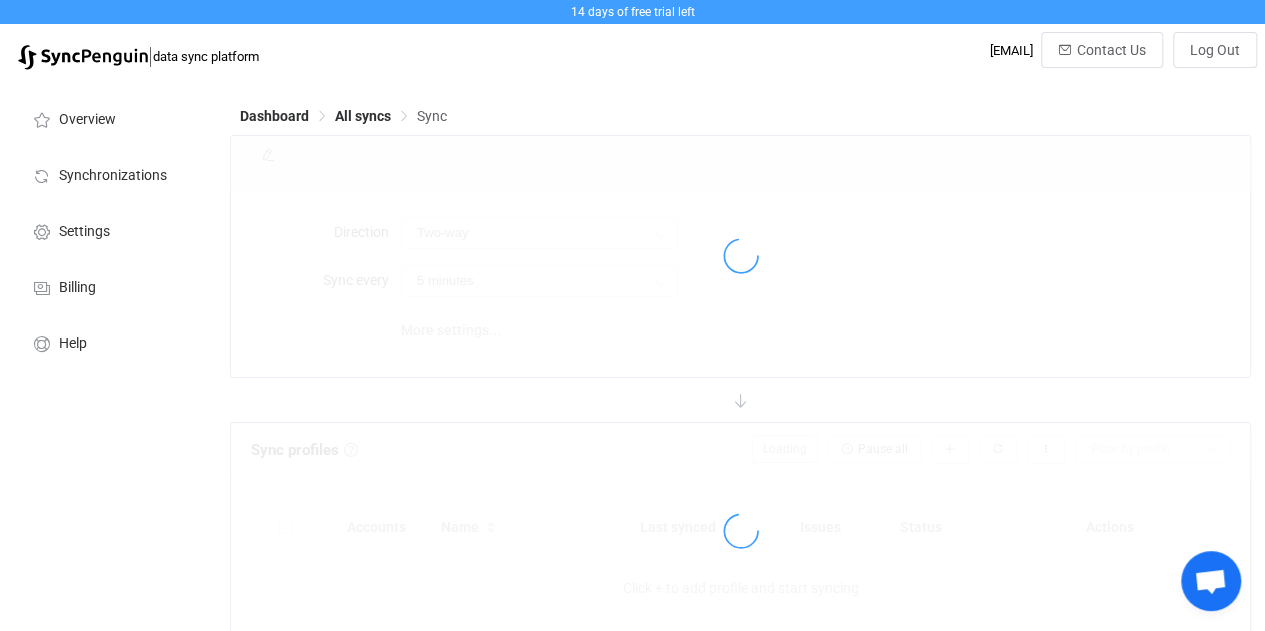 type on "10 minutes" 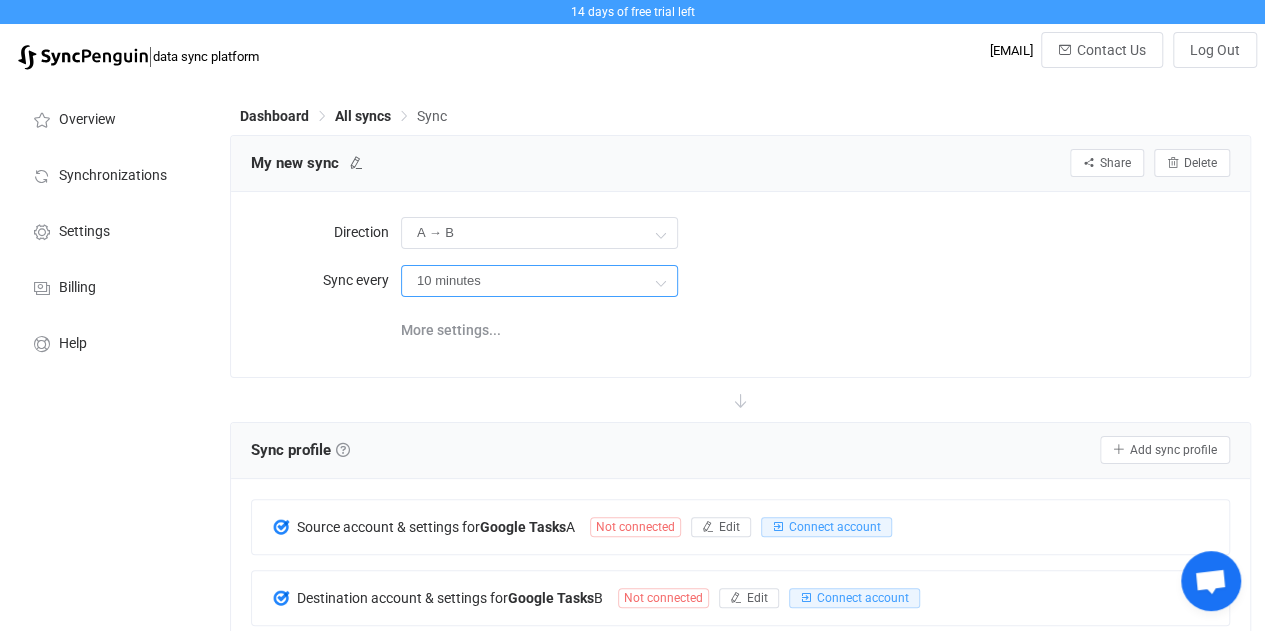 click on "10 minutes" at bounding box center (539, 281) 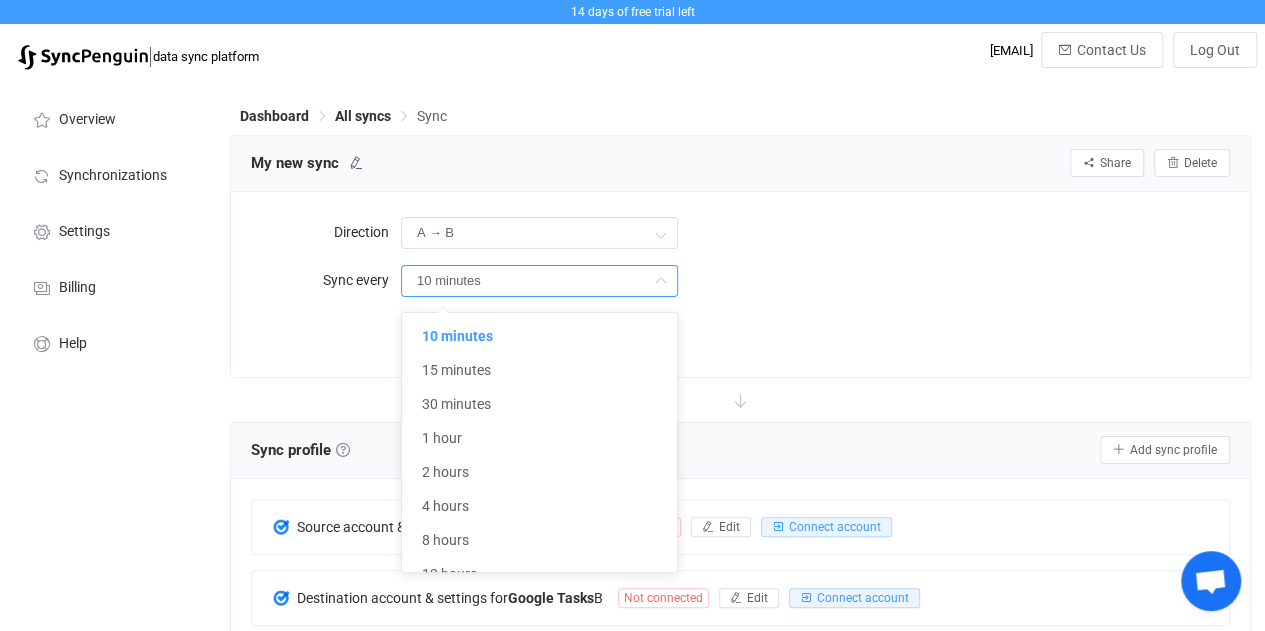 click on "10 minutes" at bounding box center [539, 281] 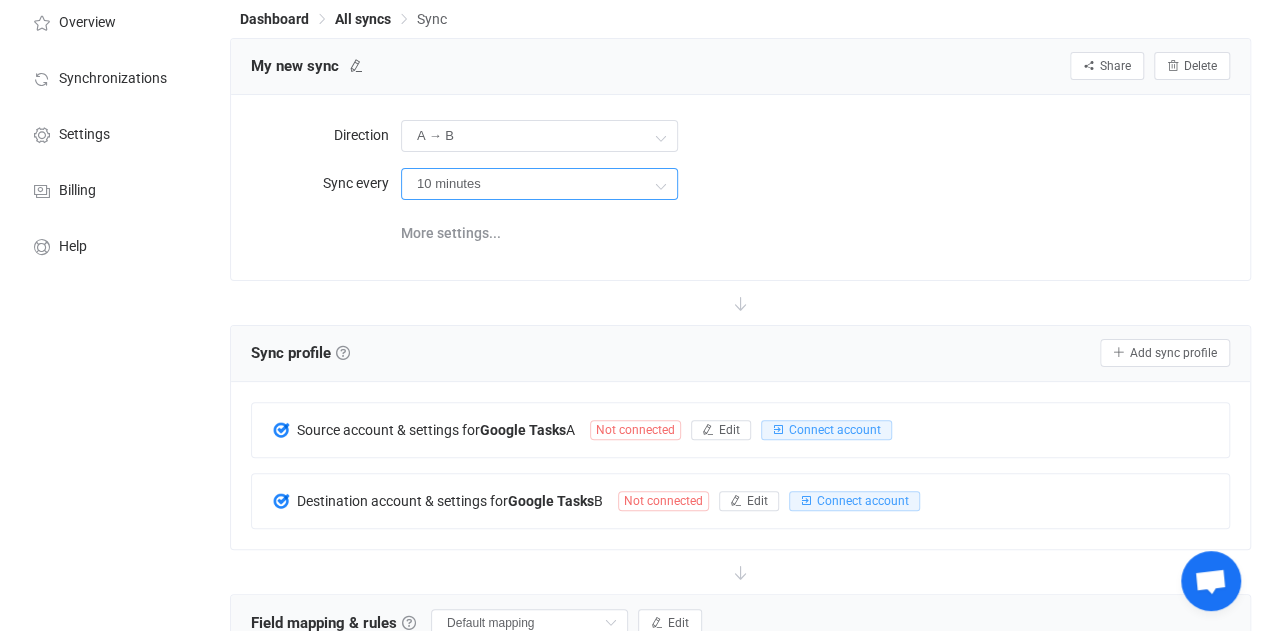 scroll, scrollTop: 139, scrollLeft: 0, axis: vertical 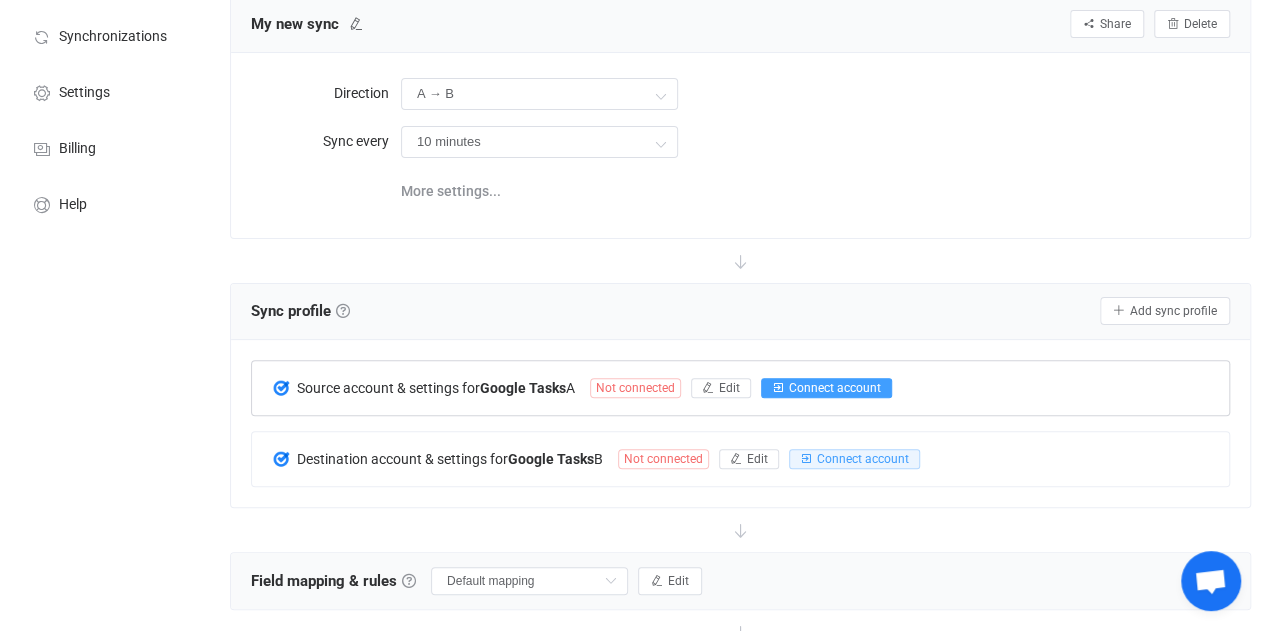 click on "Connect account" at bounding box center [835, 388] 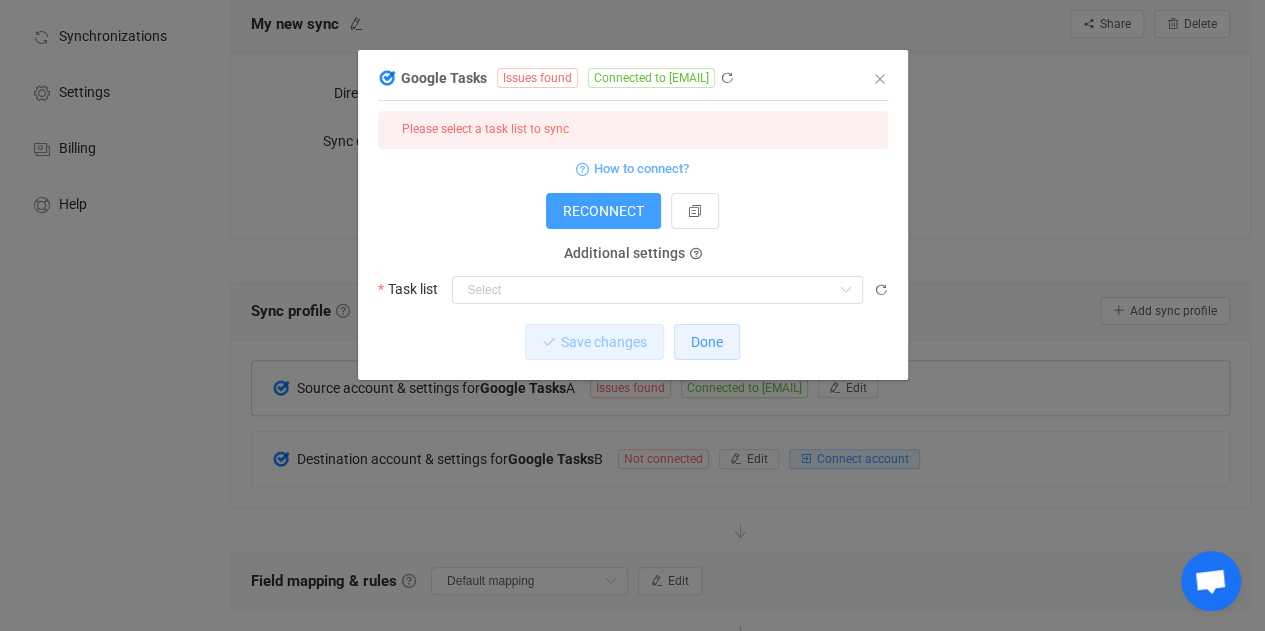 click on "Done" at bounding box center (707, 342) 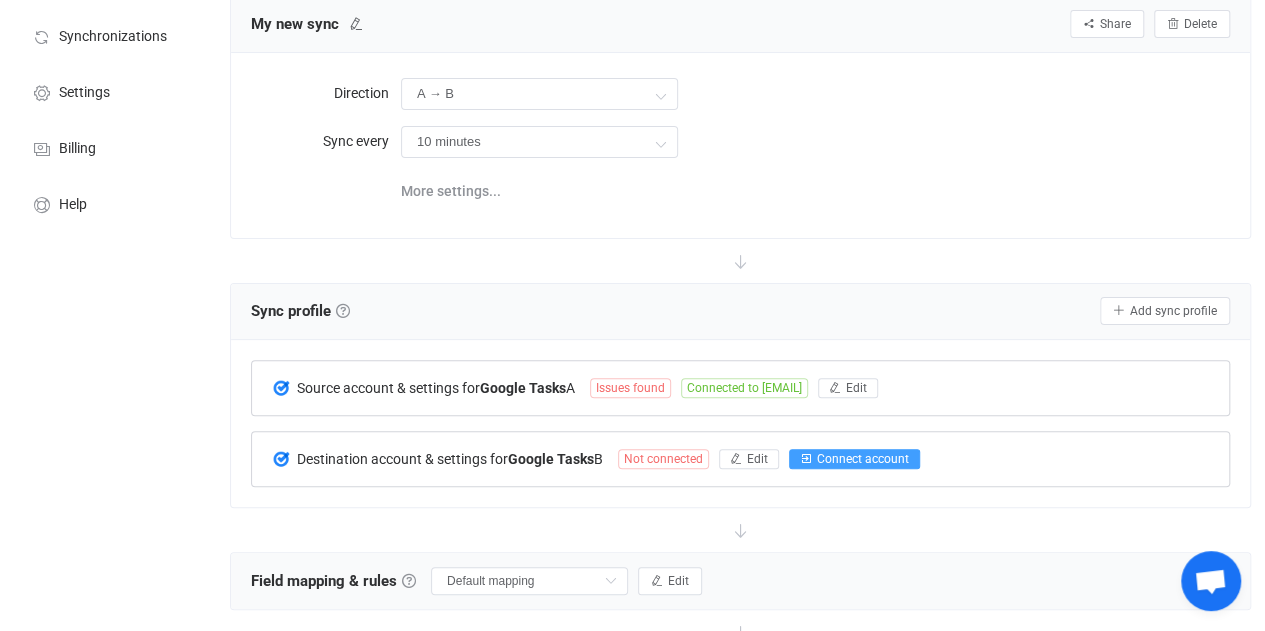 click on "Connect account" at bounding box center [863, 459] 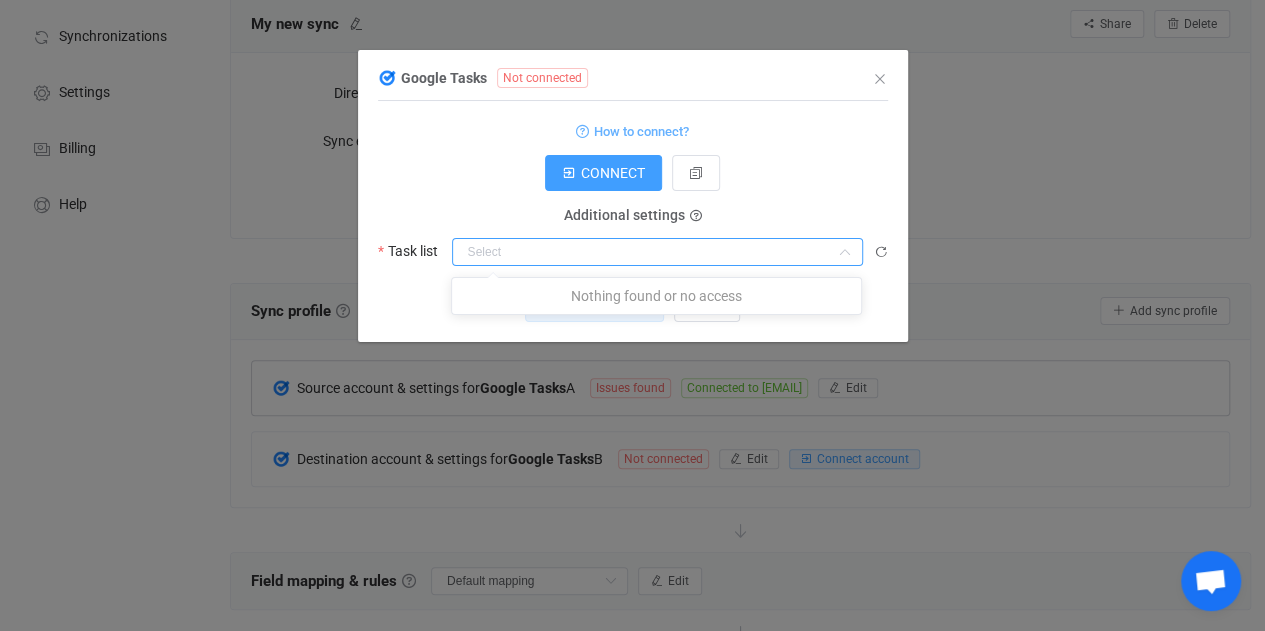 click at bounding box center [657, 252] 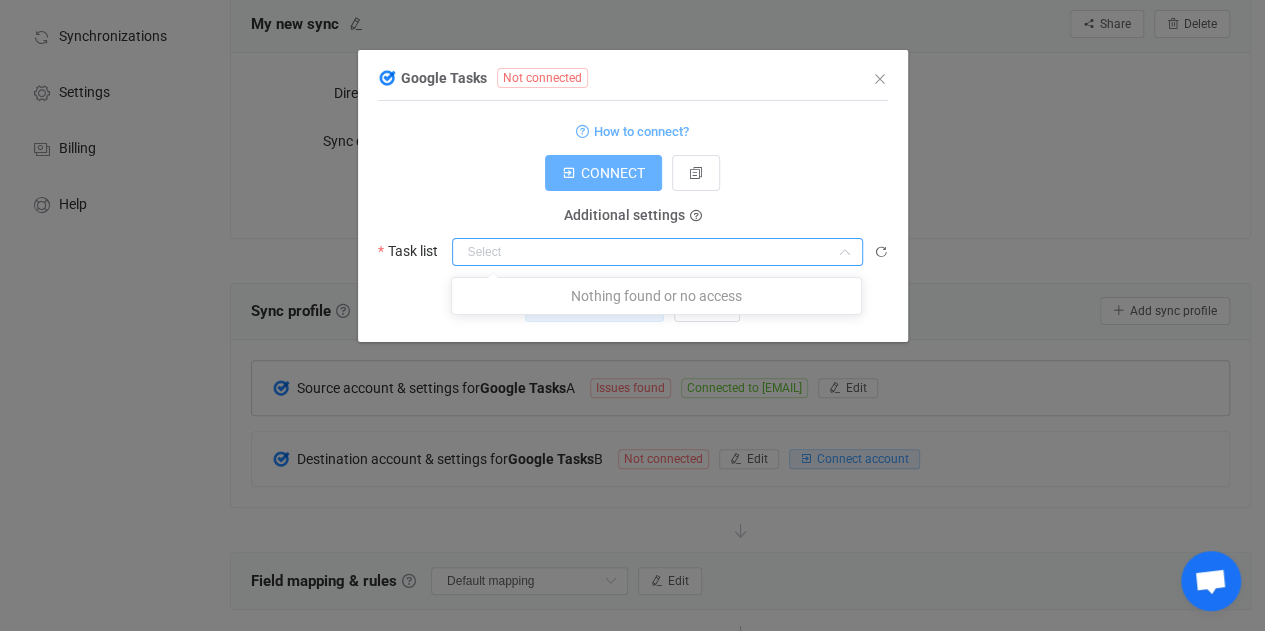 click on "CONNECT" at bounding box center (613, 173) 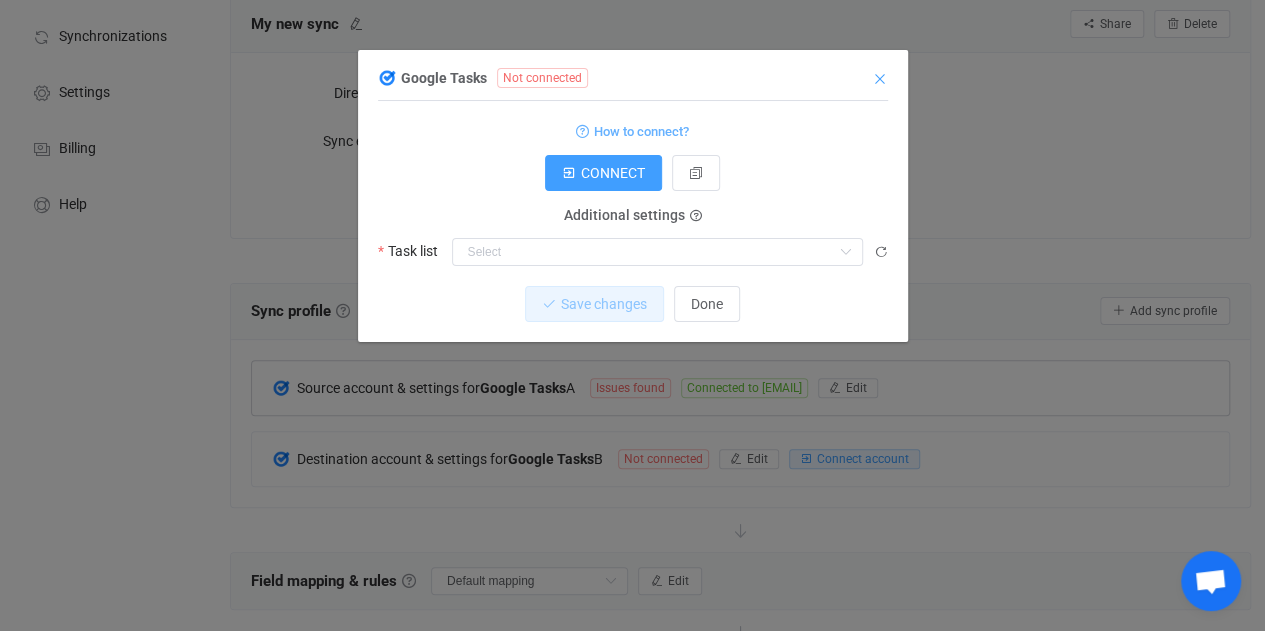 click at bounding box center (880, 79) 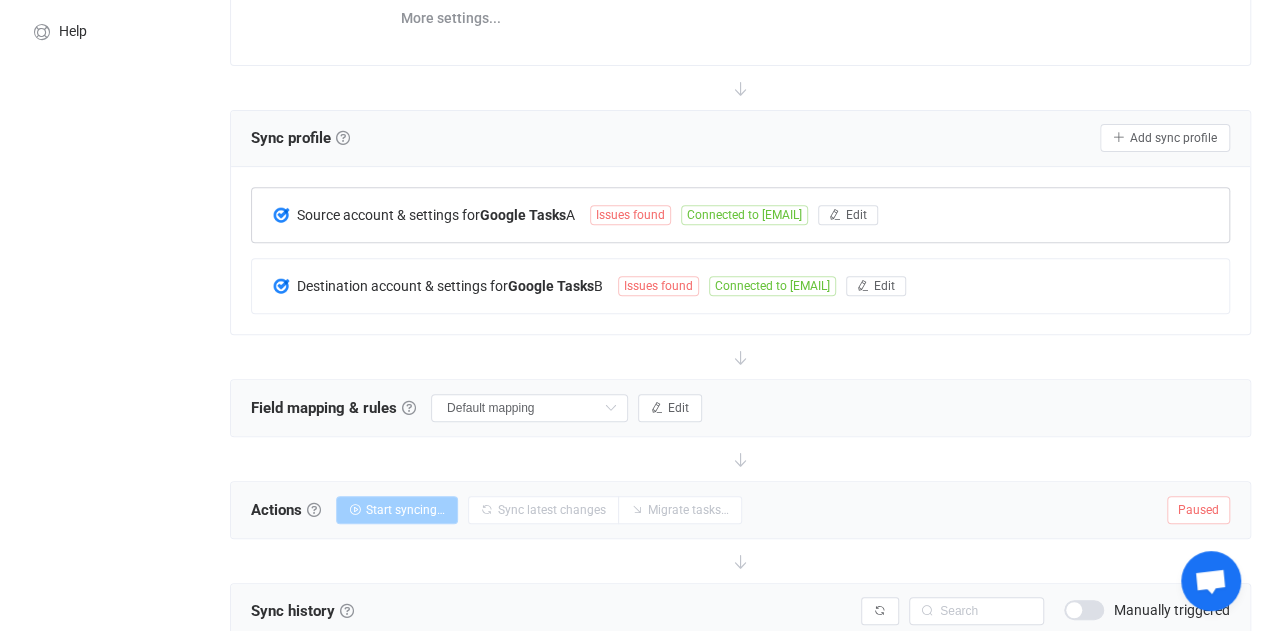 scroll, scrollTop: 310, scrollLeft: 0, axis: vertical 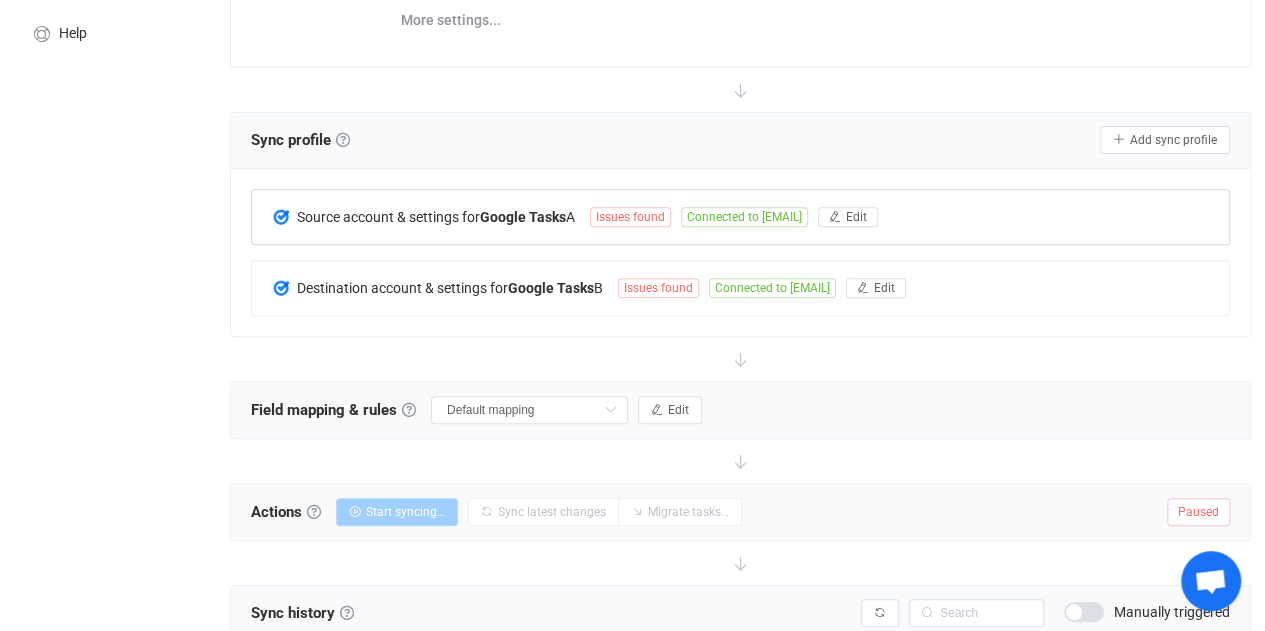 click on "Issues found" at bounding box center [630, 217] 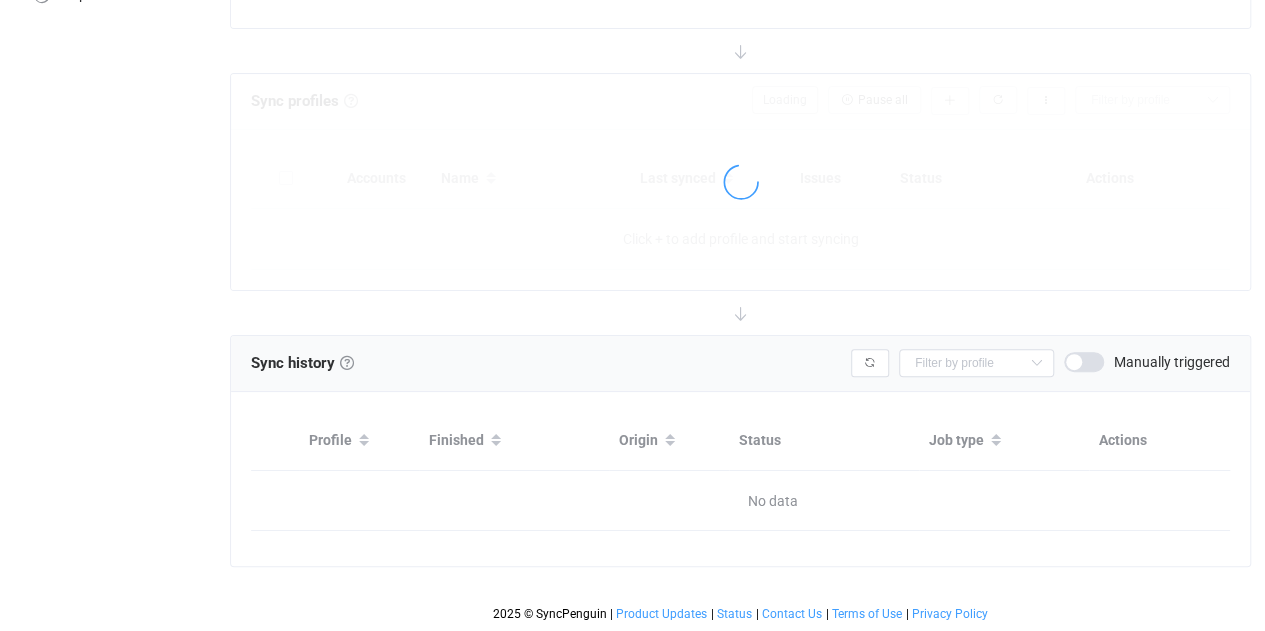 scroll, scrollTop: 310, scrollLeft: 0, axis: vertical 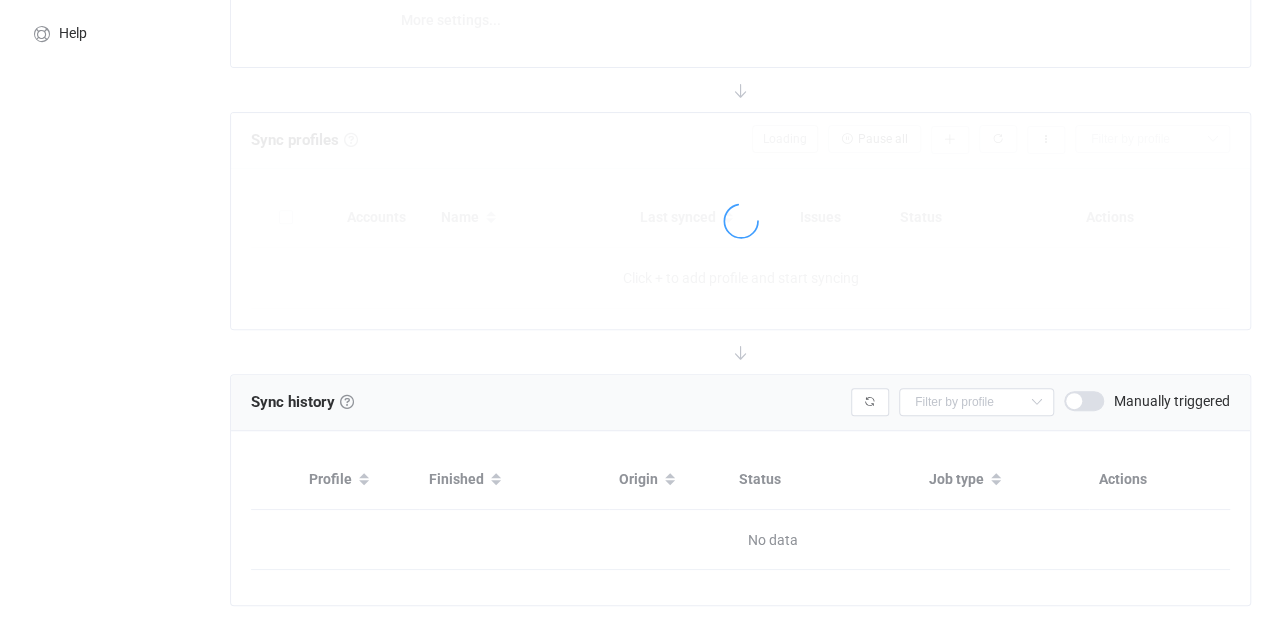 type on "A → B" 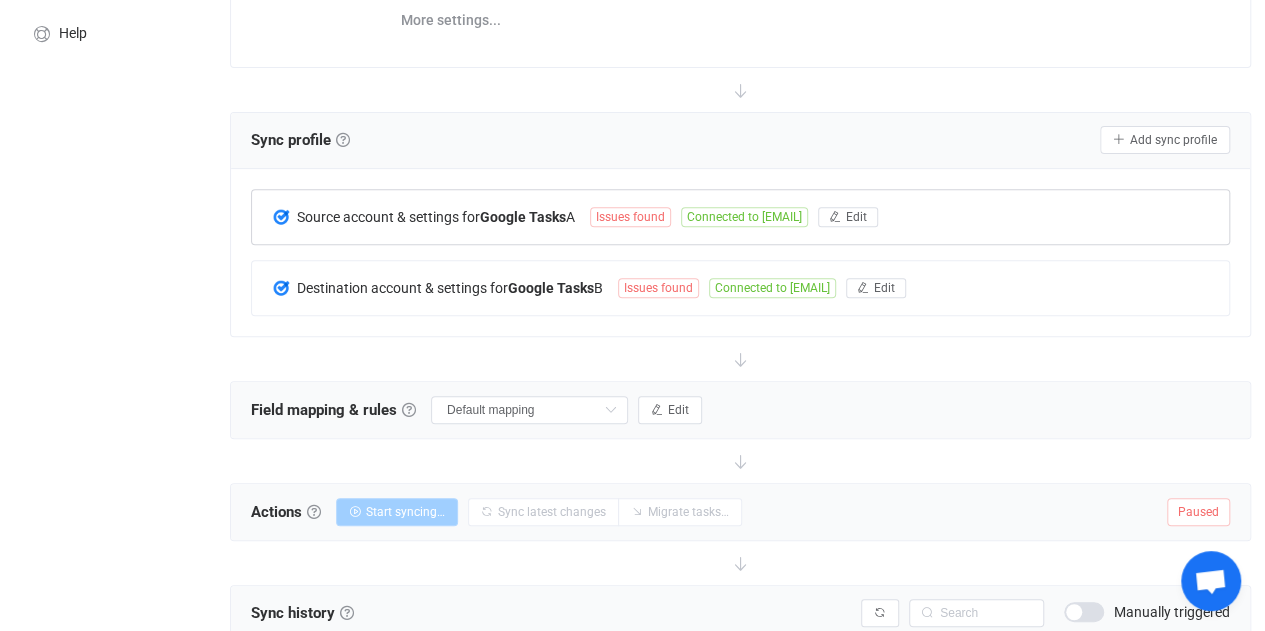 click on "Issues found" at bounding box center [630, 217] 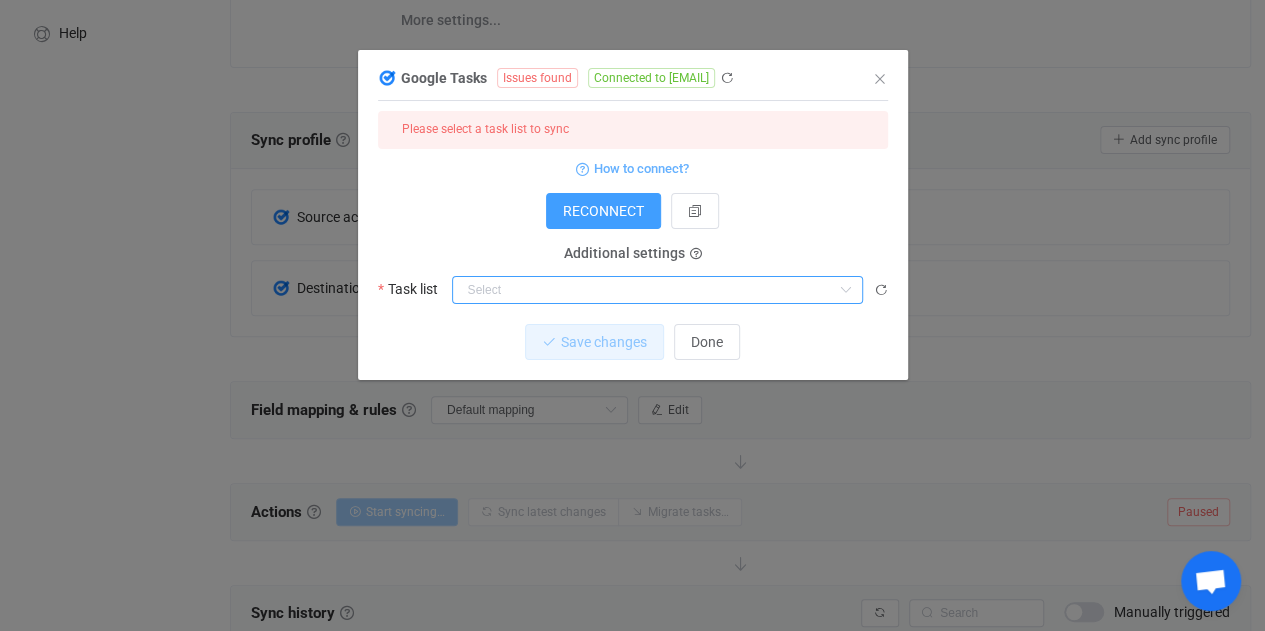 click at bounding box center (657, 290) 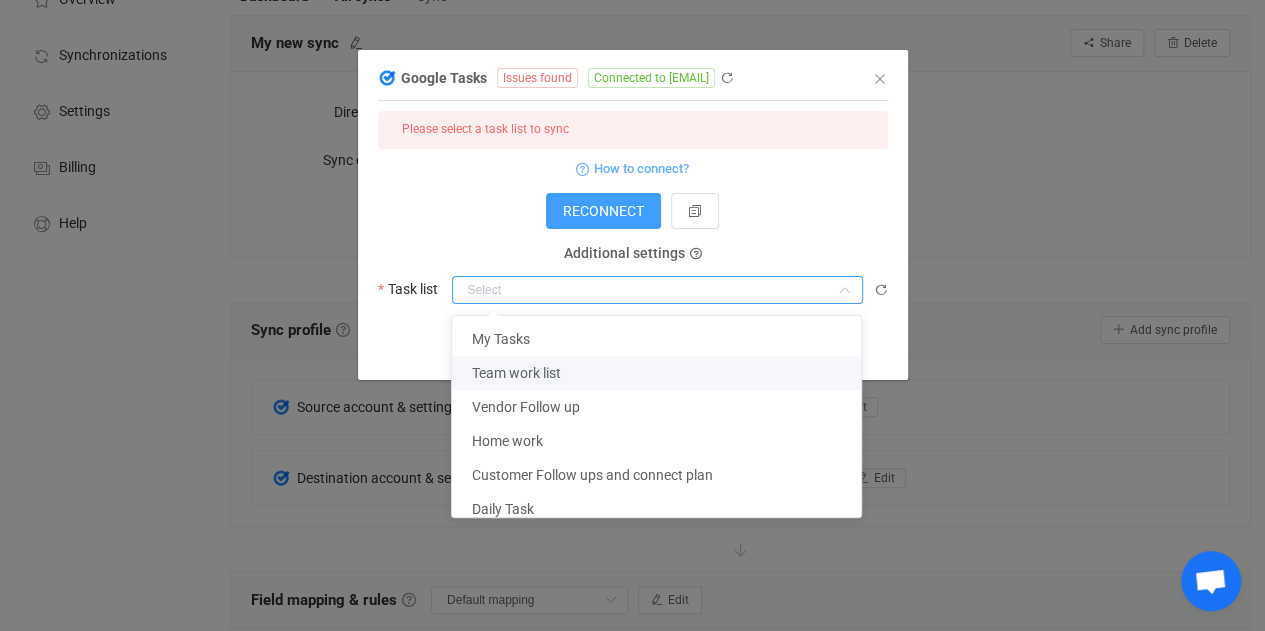 scroll, scrollTop: 95, scrollLeft: 0, axis: vertical 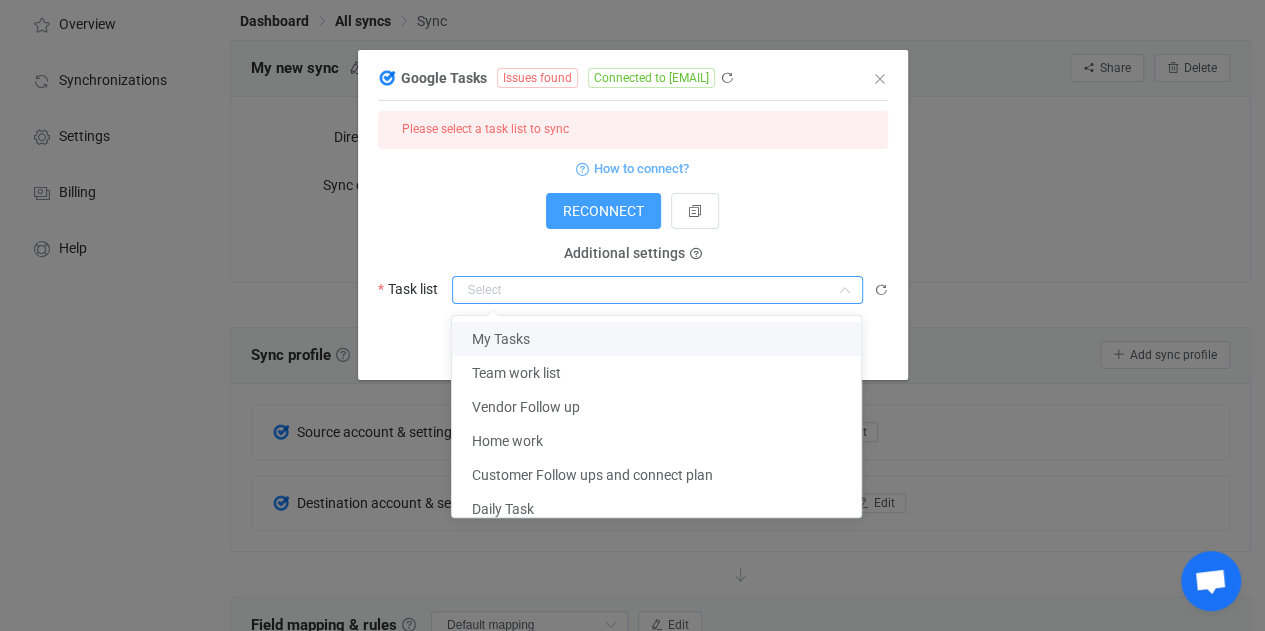 click on "My Tasks" at bounding box center [664, 339] 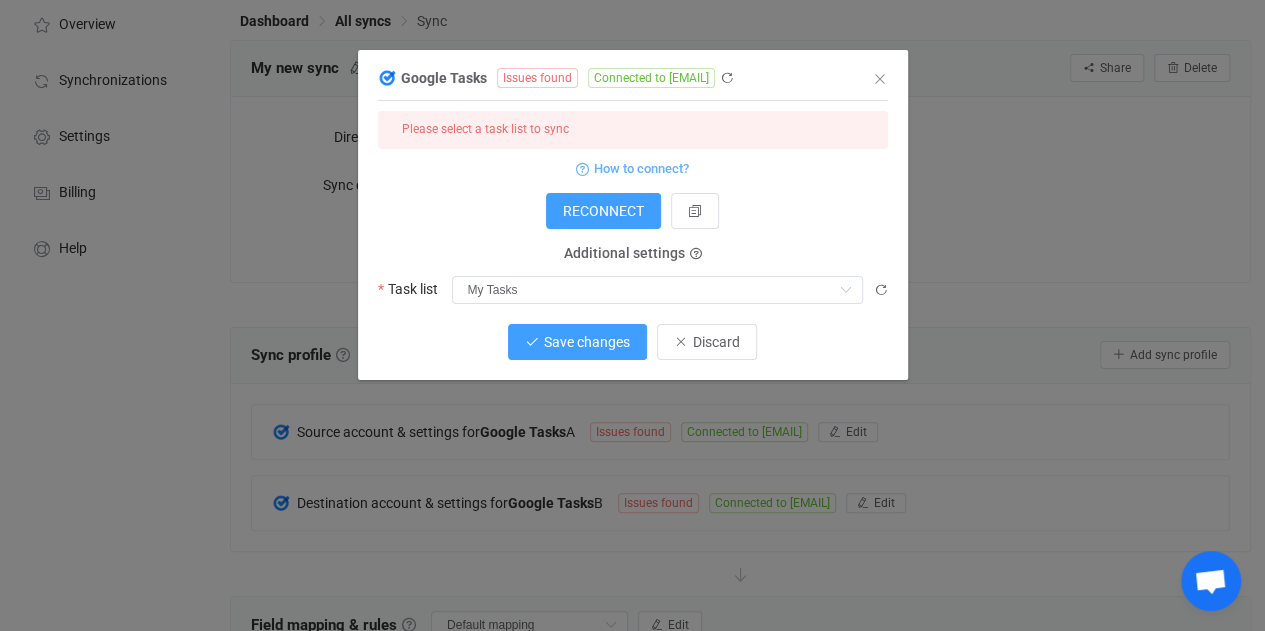 click on "Save changes" at bounding box center (587, 342) 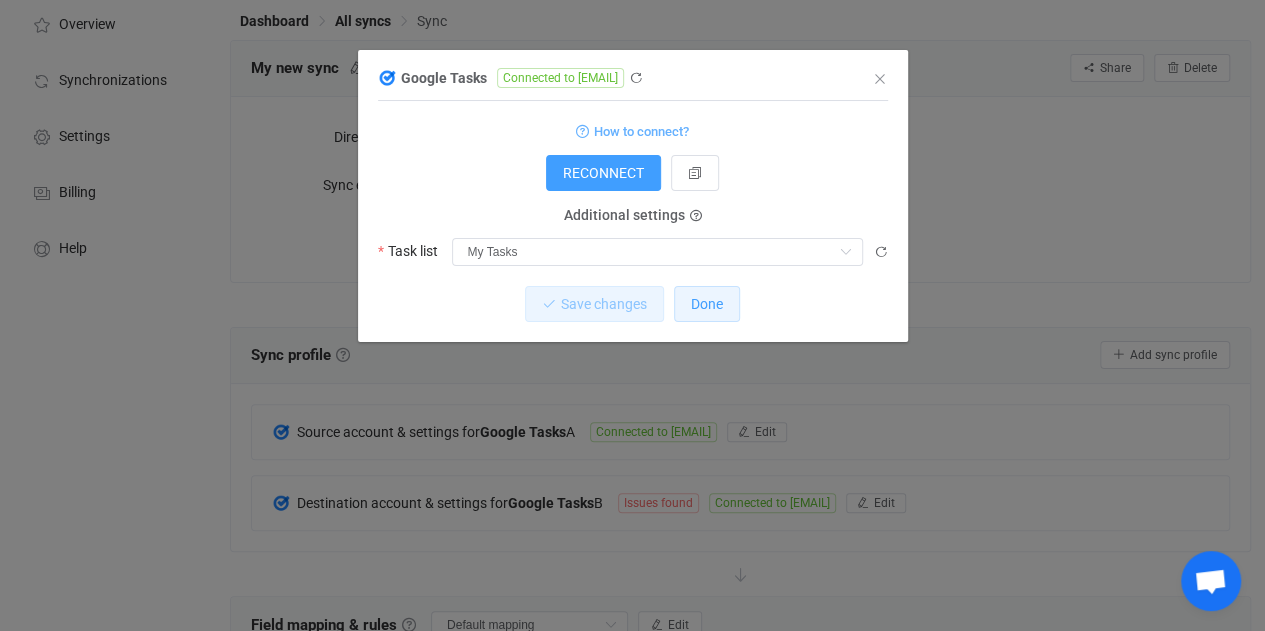 click on "Done" at bounding box center [707, 304] 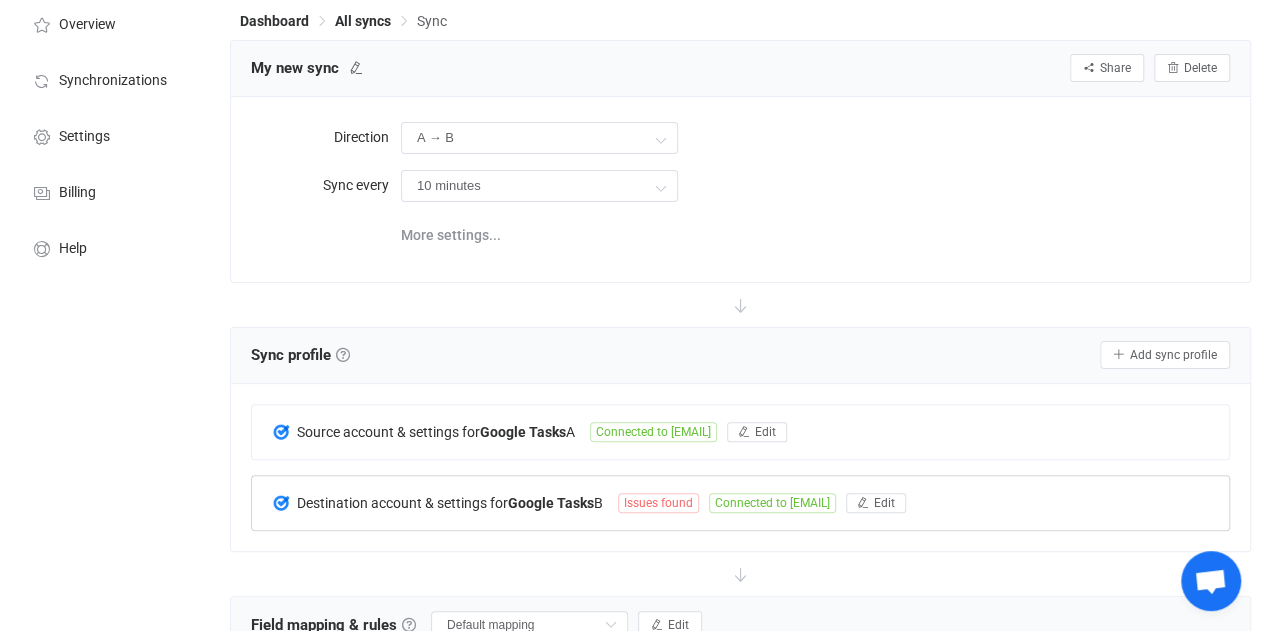 click on "Issues found" at bounding box center (658, 503) 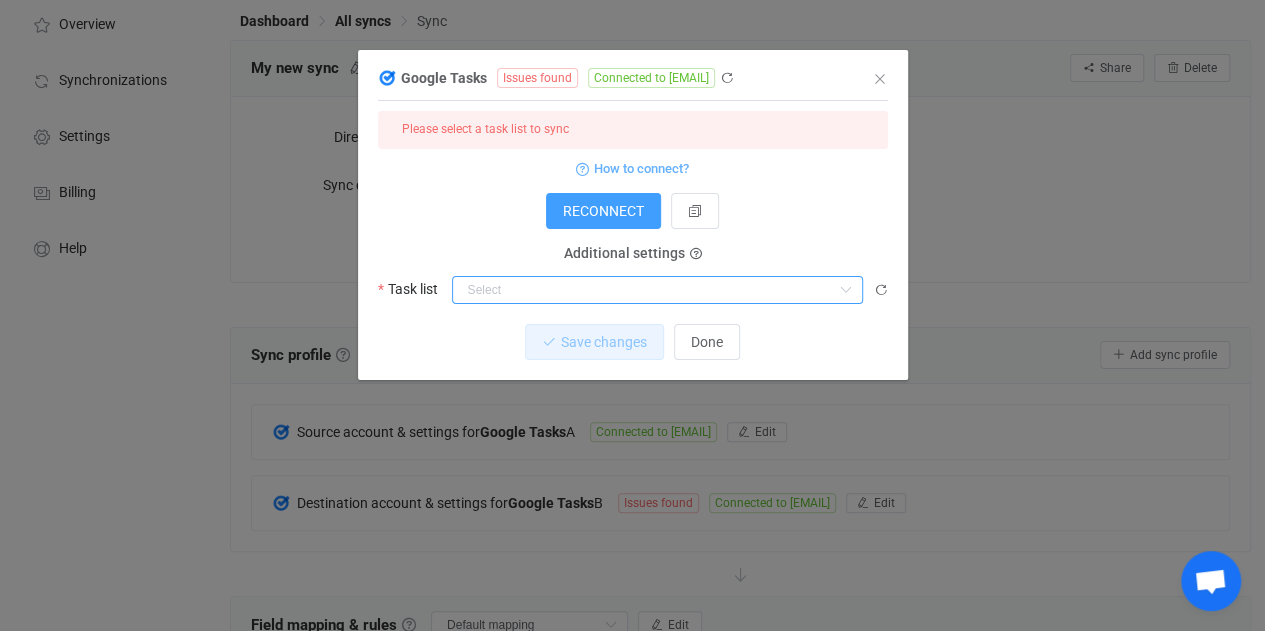 click at bounding box center [657, 290] 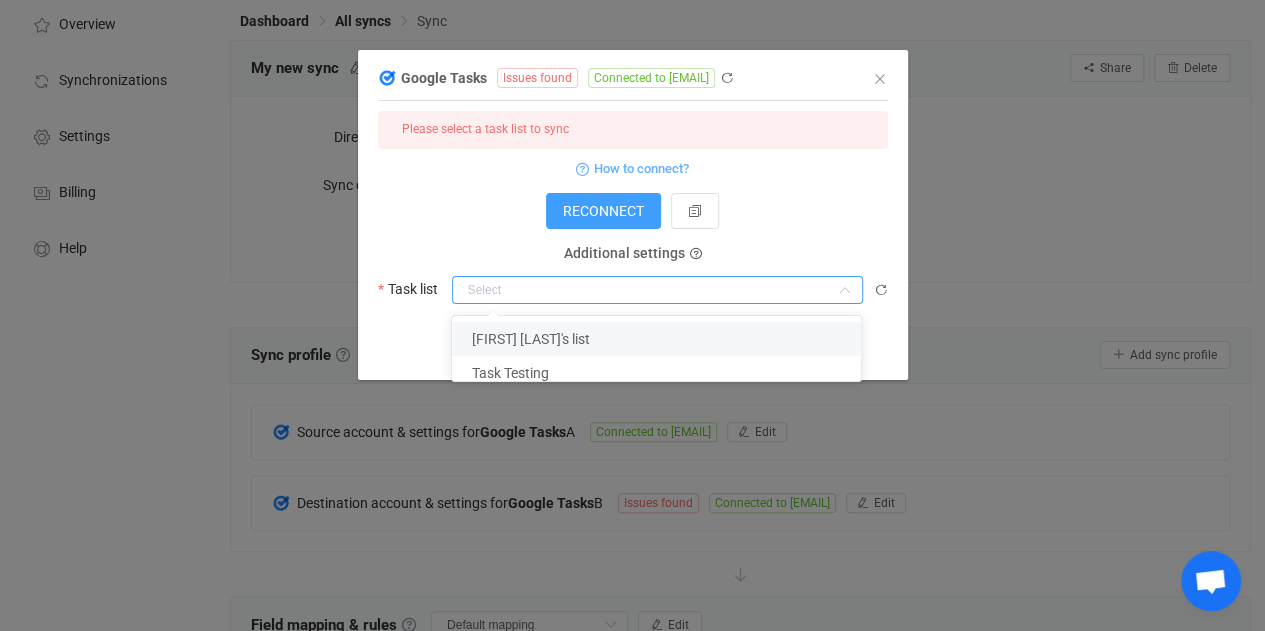 click at bounding box center [670, 289] 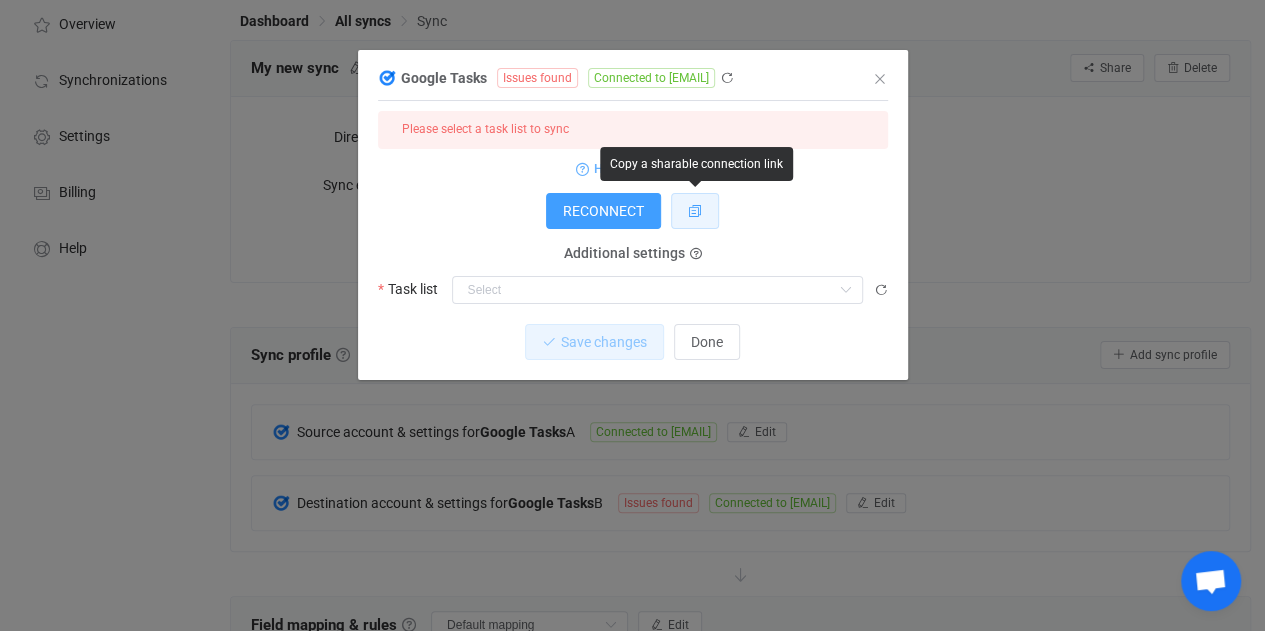 click at bounding box center (695, 211) 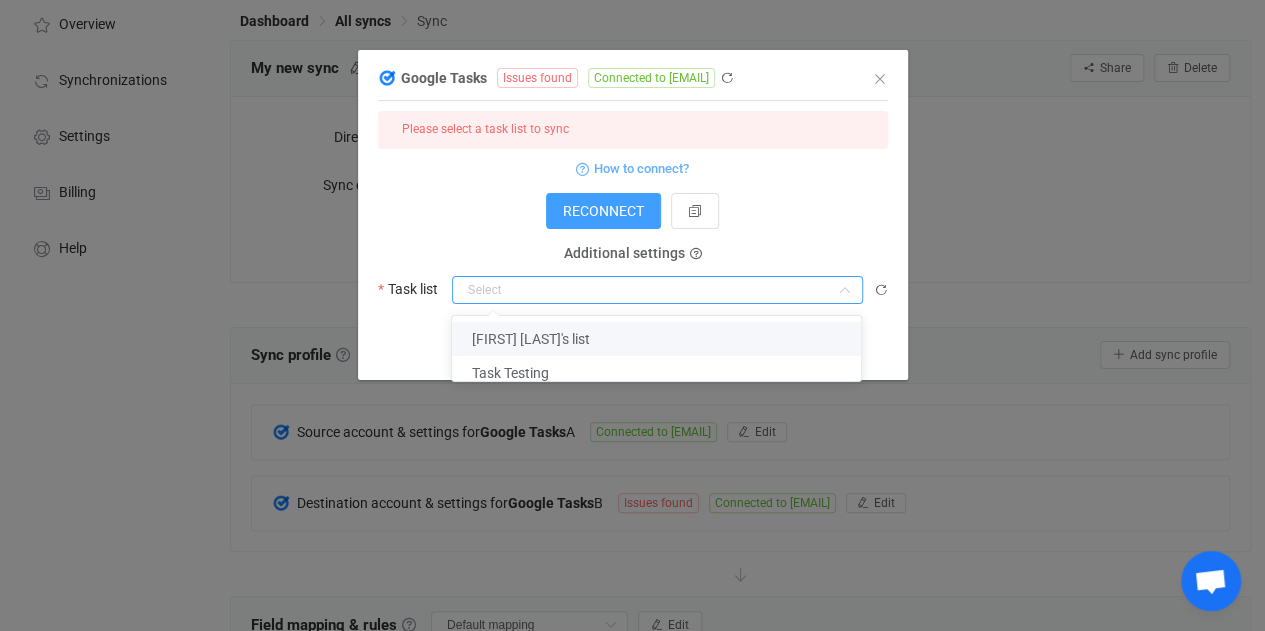 click at bounding box center [657, 290] 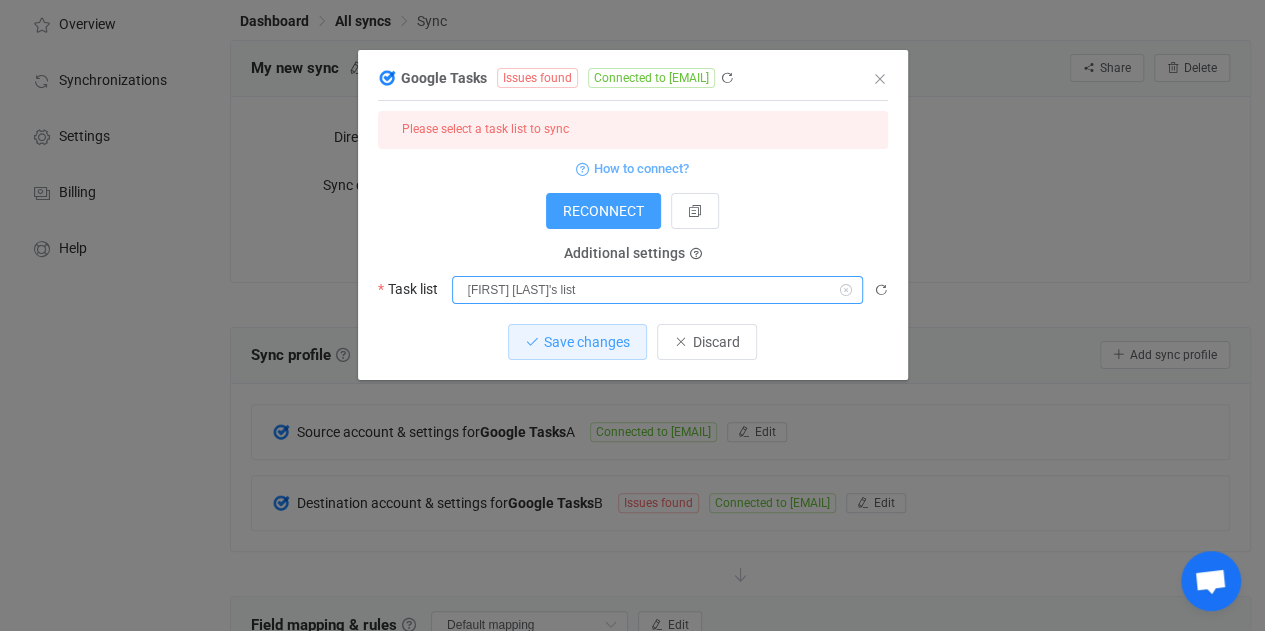 click on "himanshu nagarbhai's list" at bounding box center (657, 290) 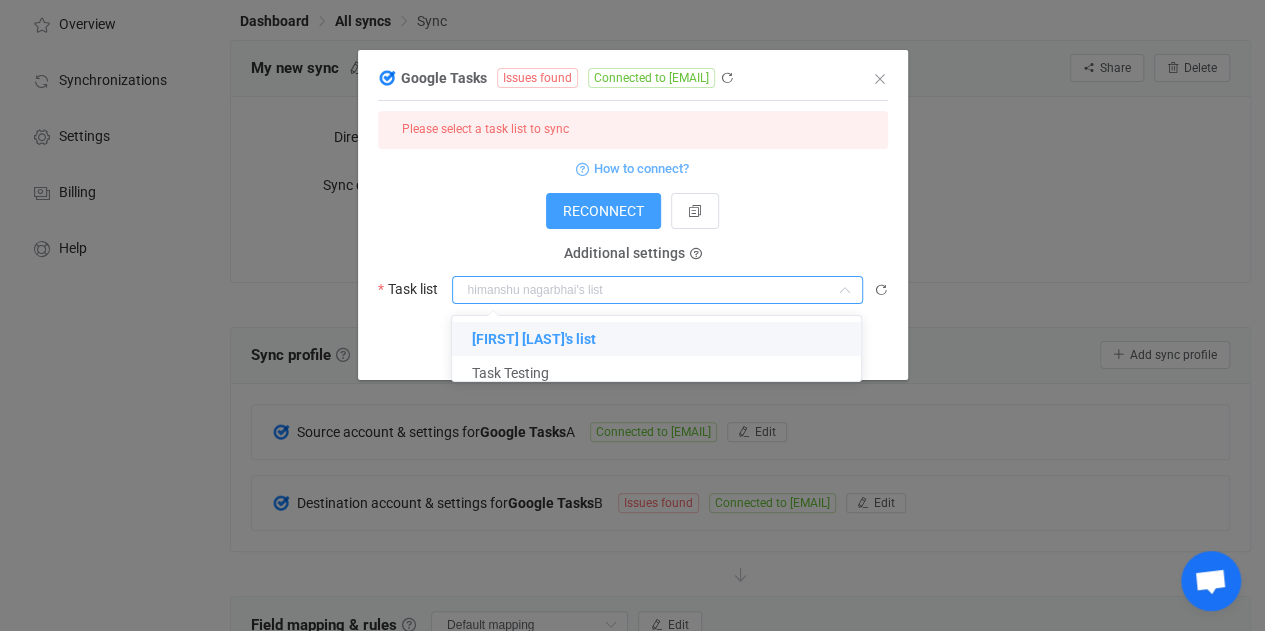 click on "Please select a task list to sync
How to connect?
RECONNECT Additional settings Task list" at bounding box center [633, 207] 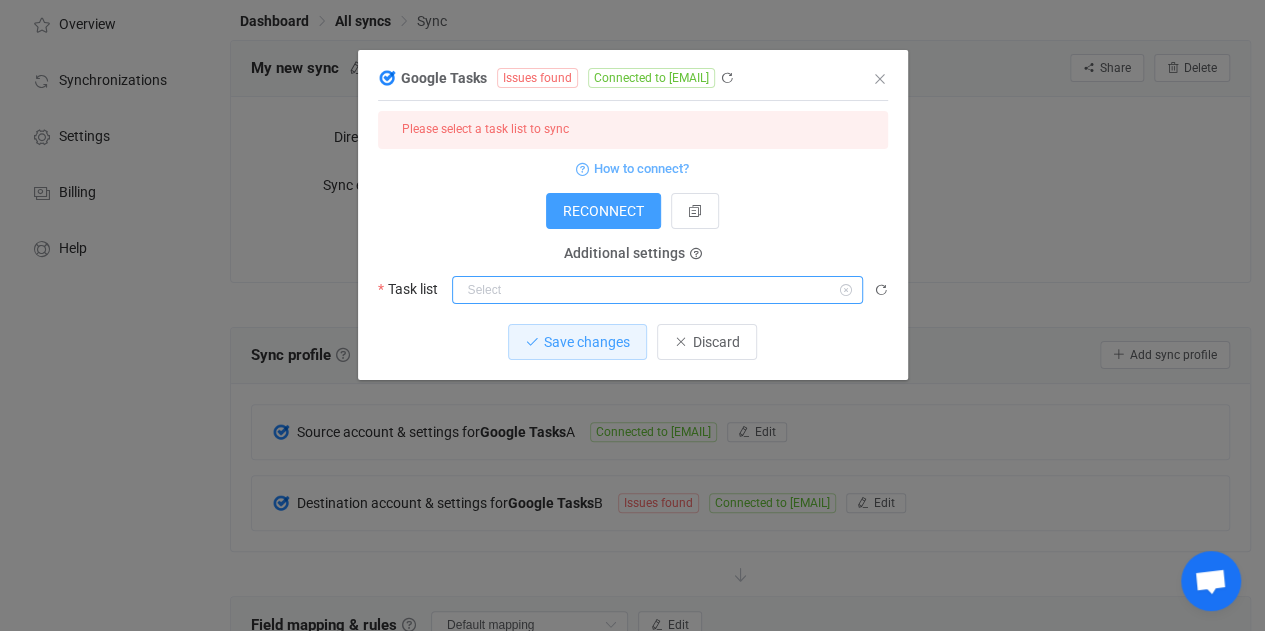 click at bounding box center (657, 290) 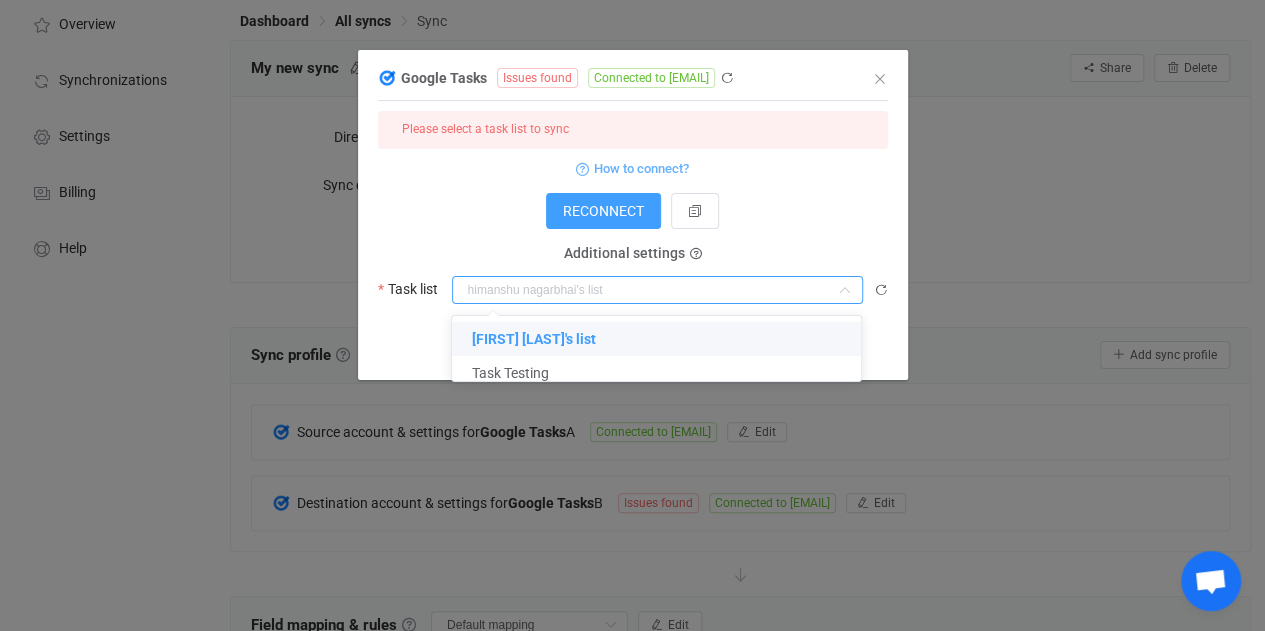 click at bounding box center [670, 289] 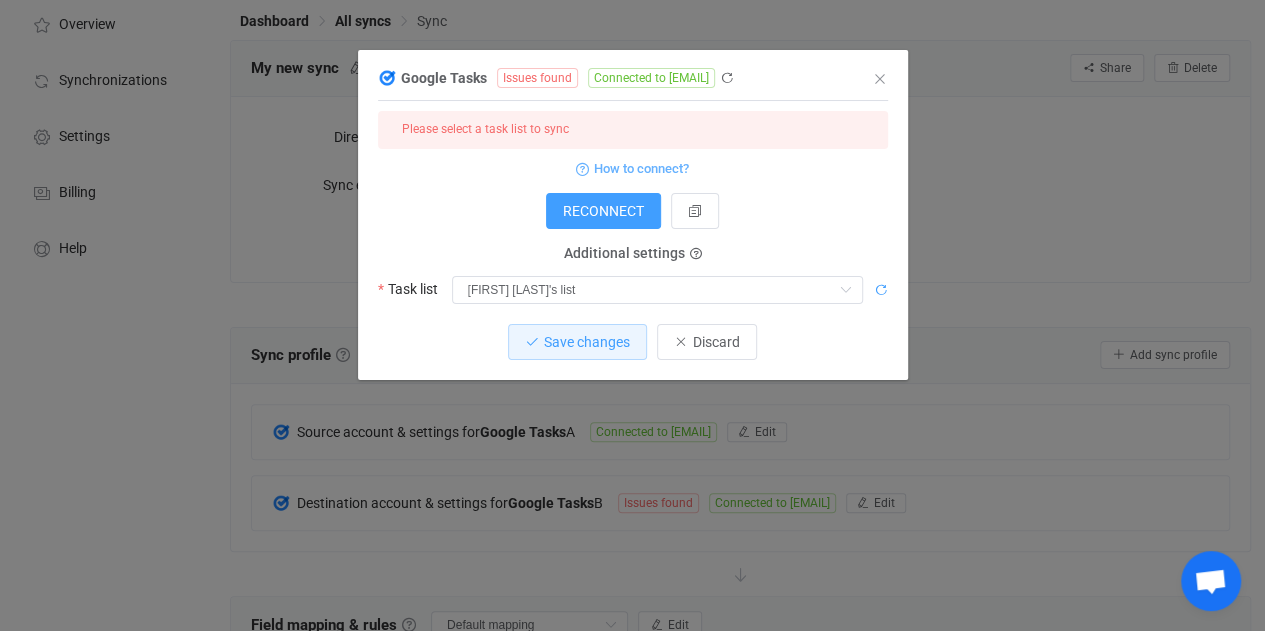 click at bounding box center (881, 290) 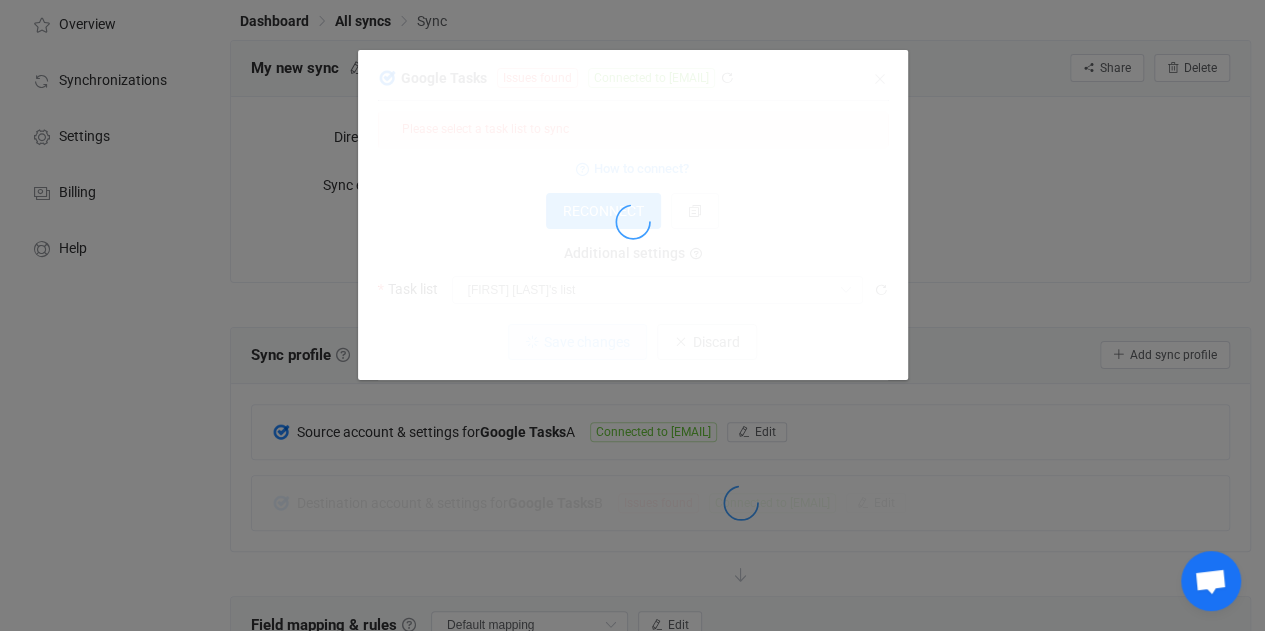 click at bounding box center [633, 222] 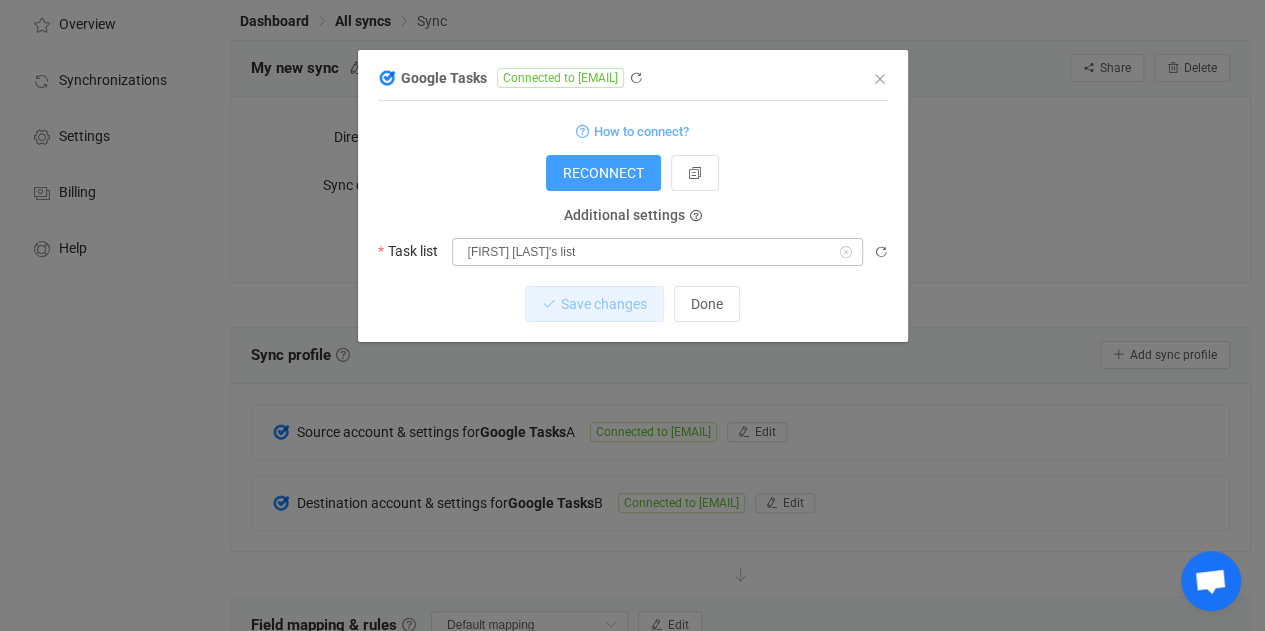 click at bounding box center (845, 252) 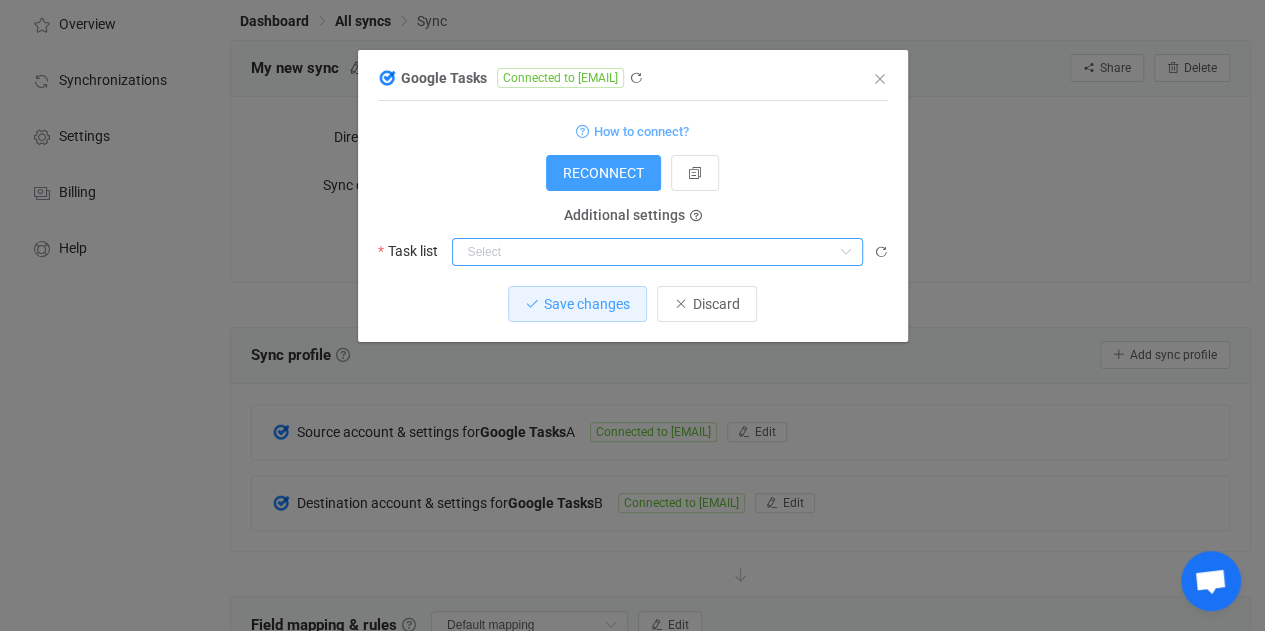 click at bounding box center (657, 252) 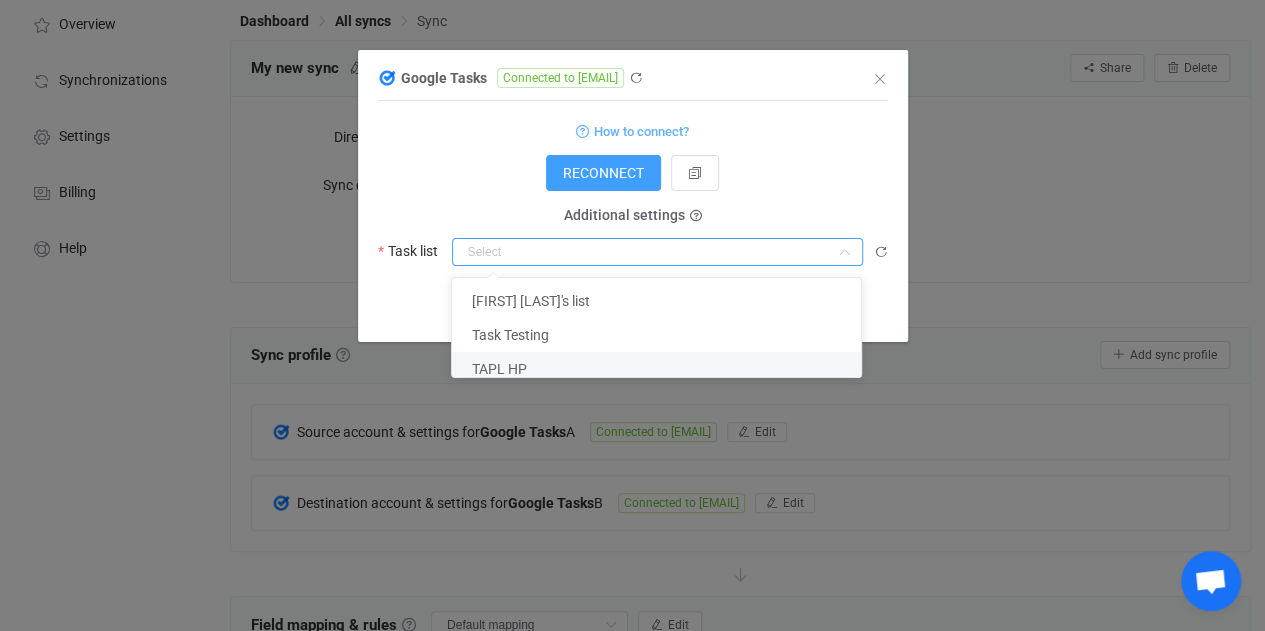 click on "TAPL HP" at bounding box center [664, 369] 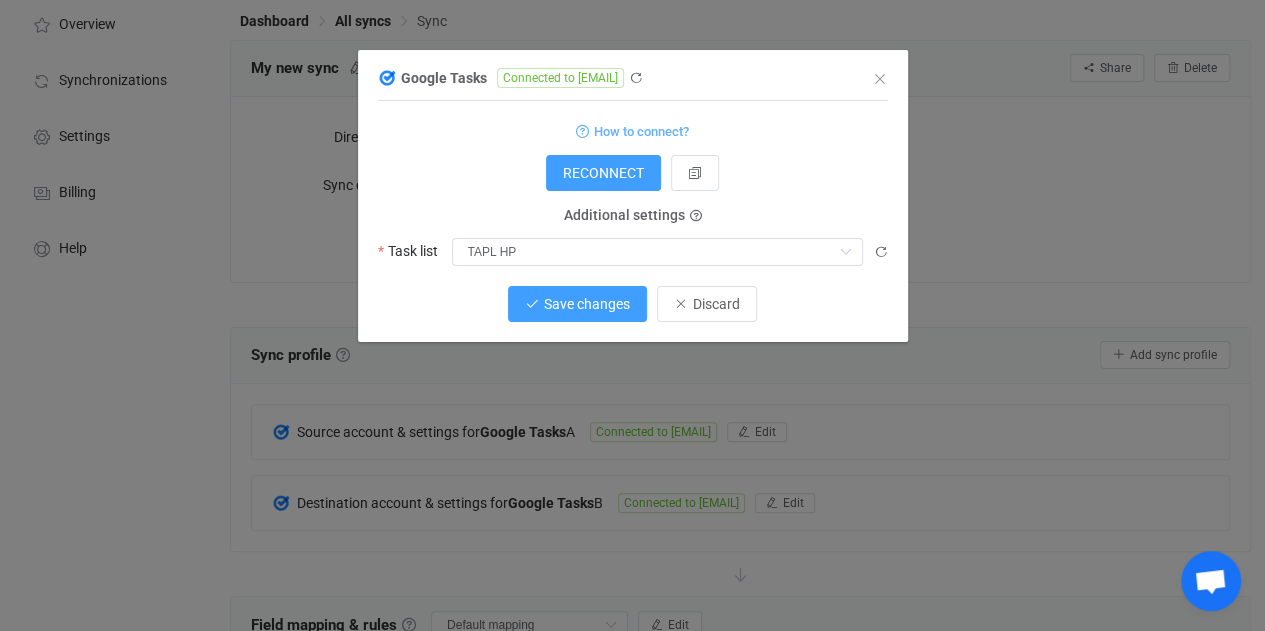 click on "Save changes" at bounding box center [587, 304] 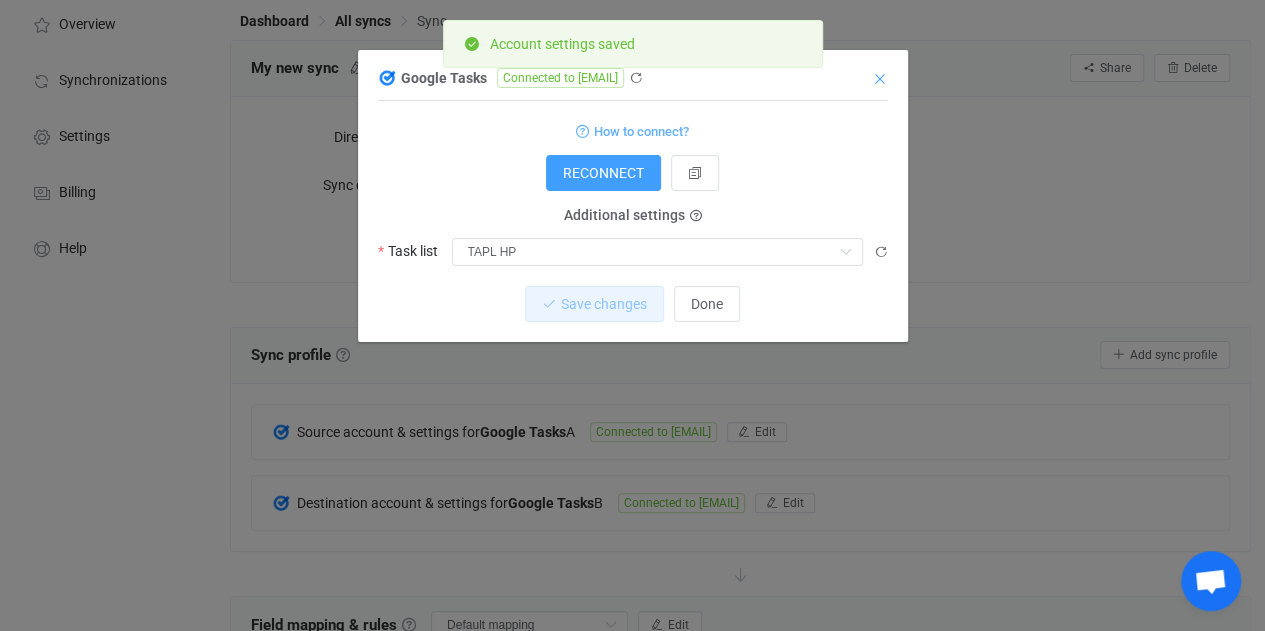 click at bounding box center [880, 79] 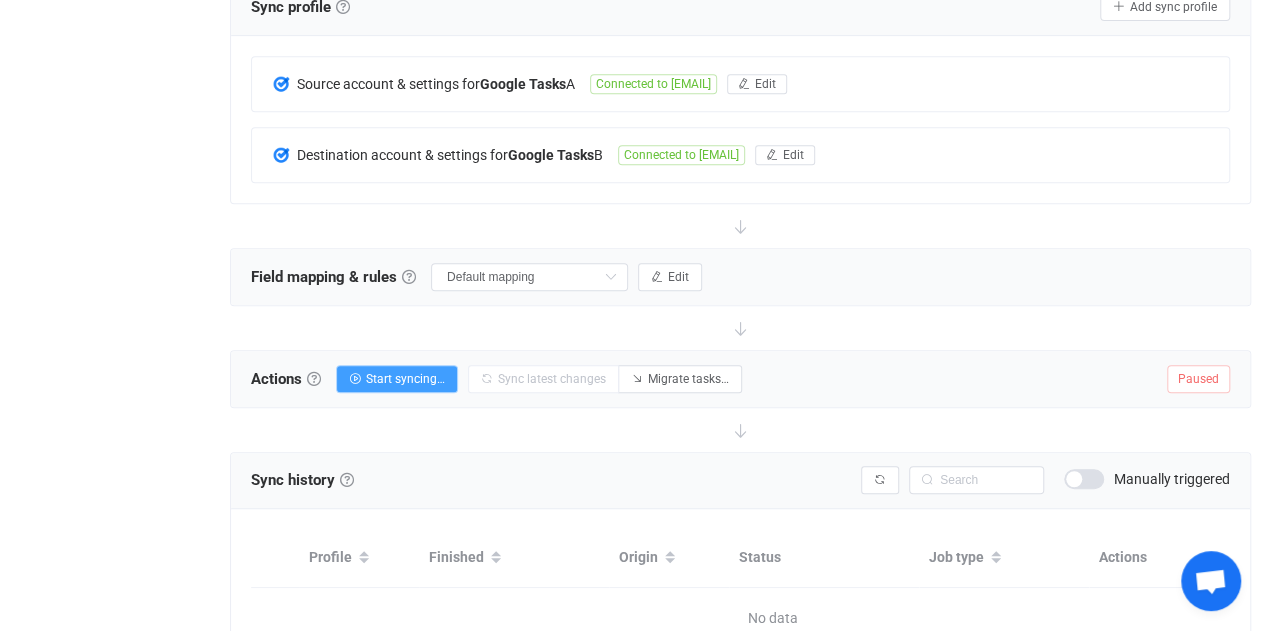 scroll, scrollTop: 444, scrollLeft: 0, axis: vertical 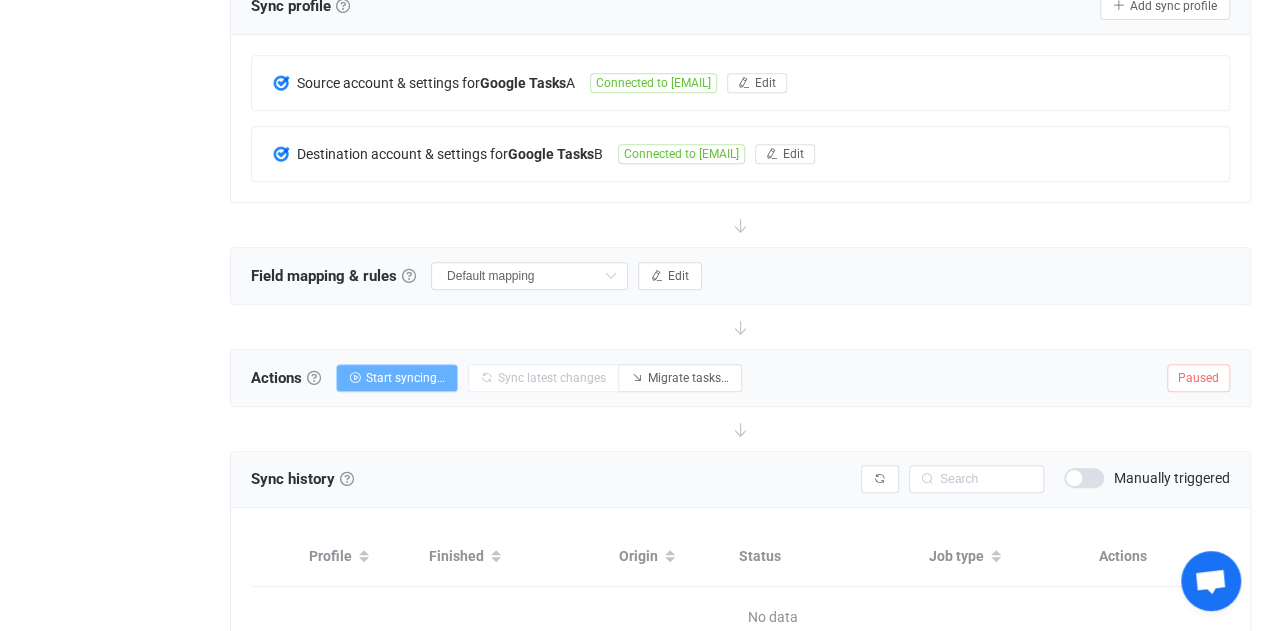 click on "Start syncing…" at bounding box center (405, 378) 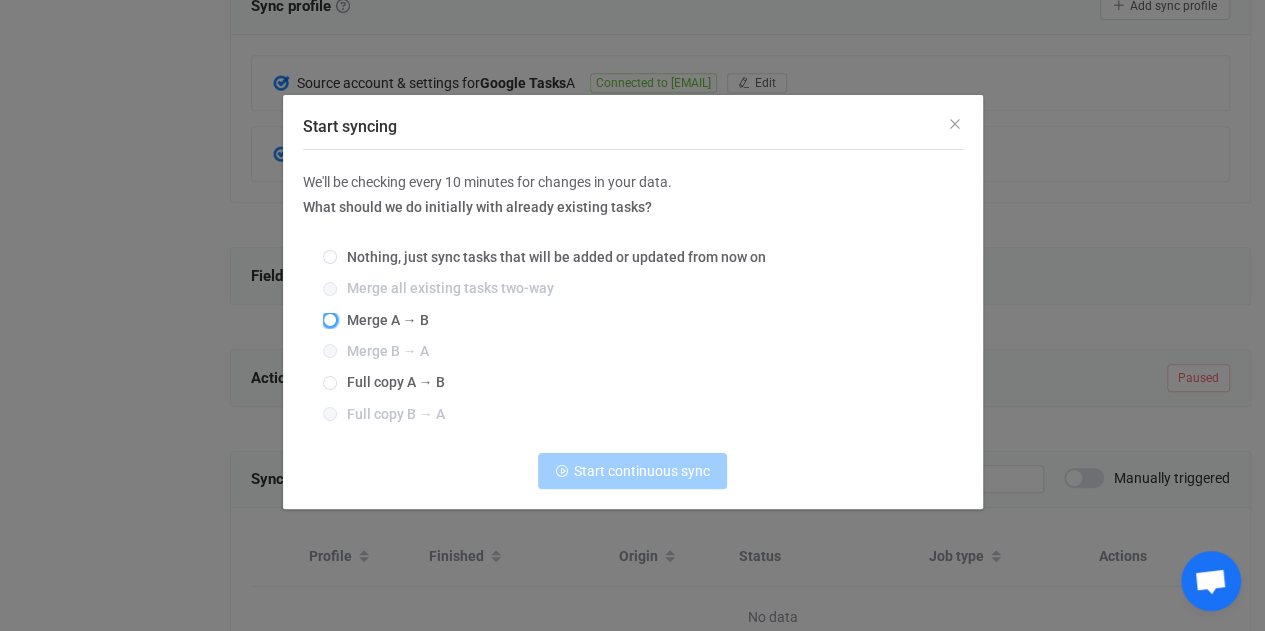 click at bounding box center (330, 320) 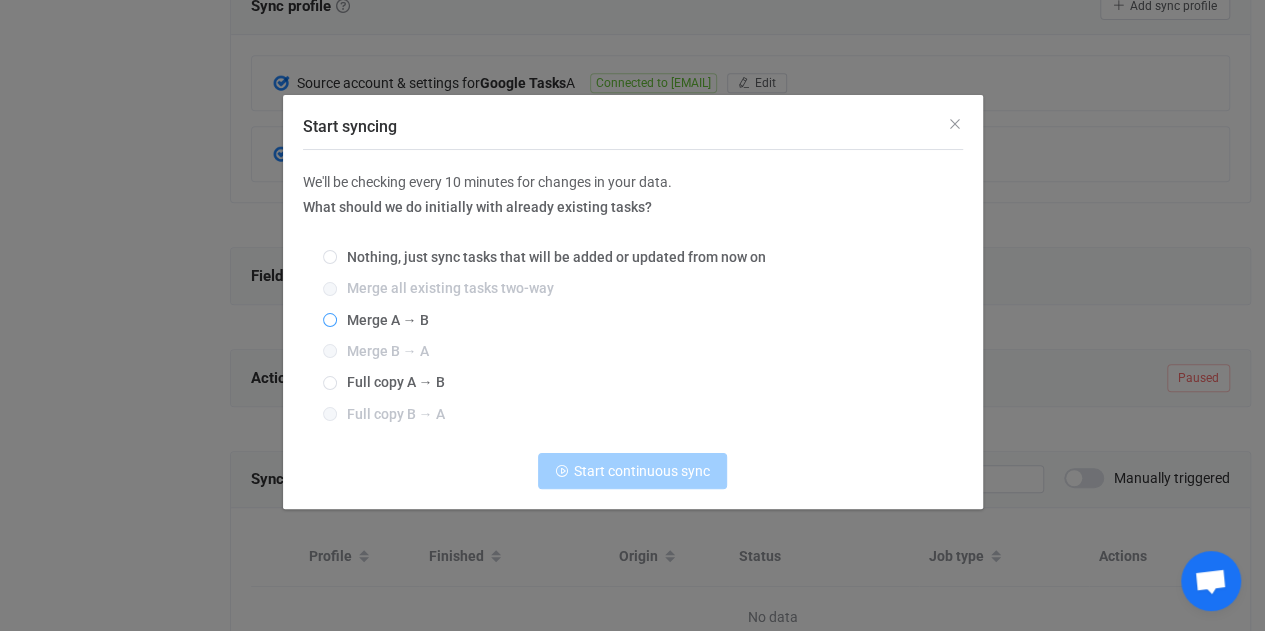 click on "Merge A → B" at bounding box center [330, 321] 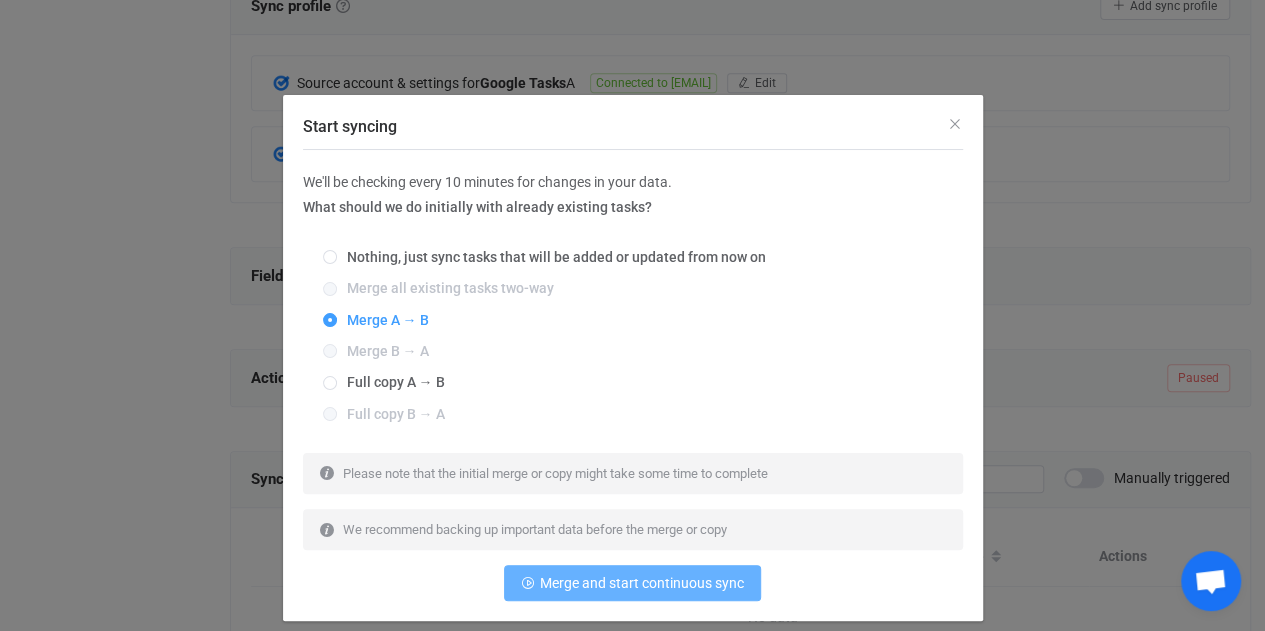 click on "Merge and start continuous sync" at bounding box center [642, 583] 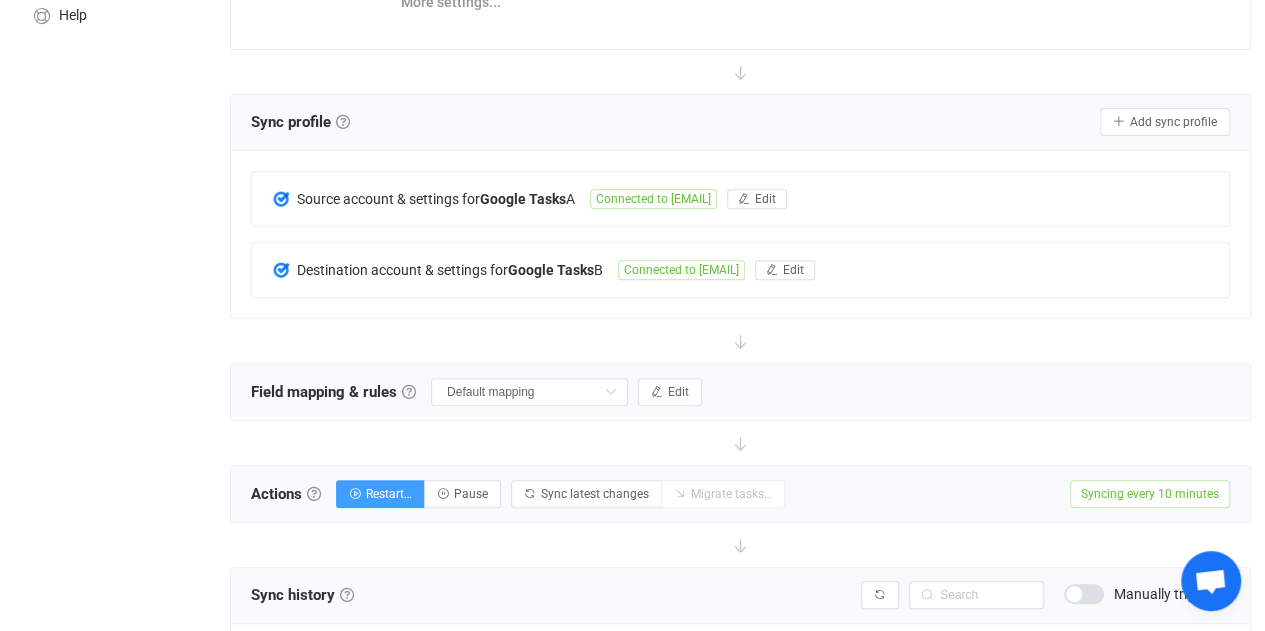 scroll, scrollTop: 308, scrollLeft: 0, axis: vertical 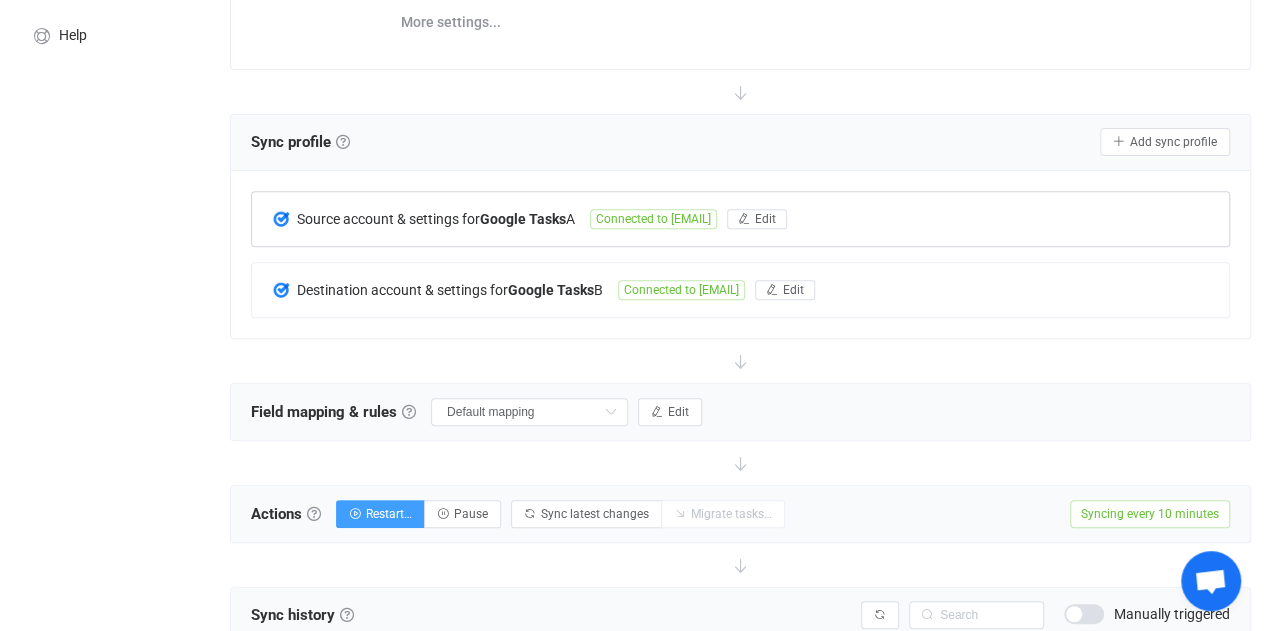 click on "Source account & settings for  Google Tasks  A
Connected  to himanshu.patel@themisautomation.com Edit" at bounding box center (740, 219) 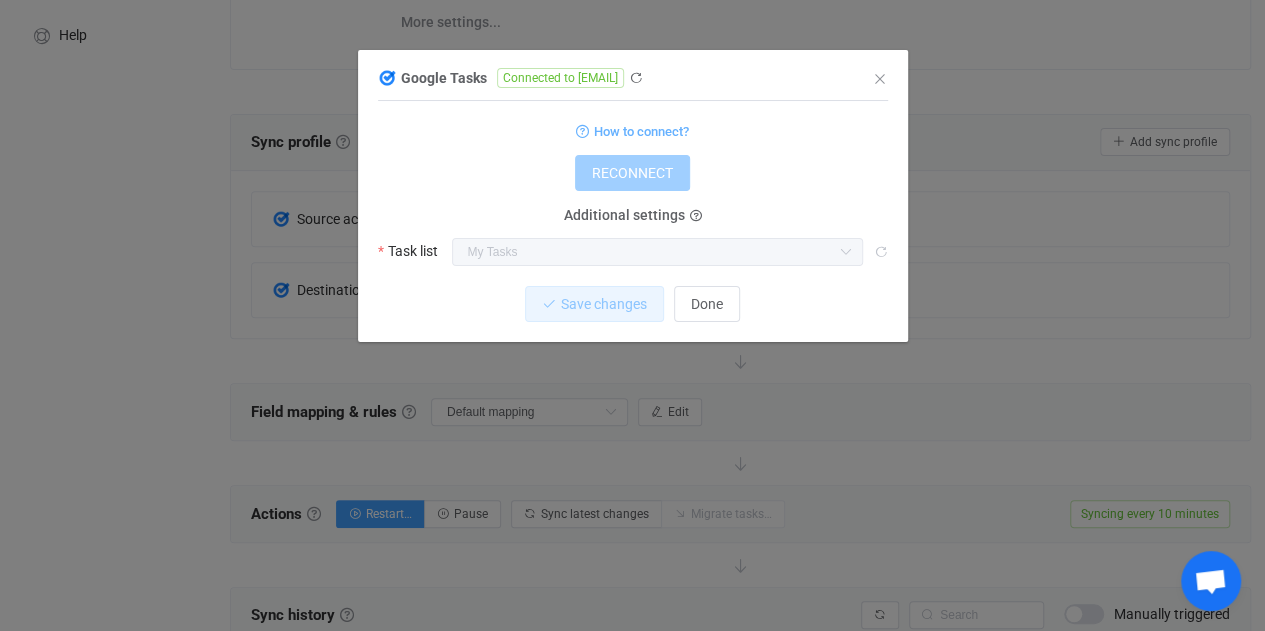 click at bounding box center [845, 252] 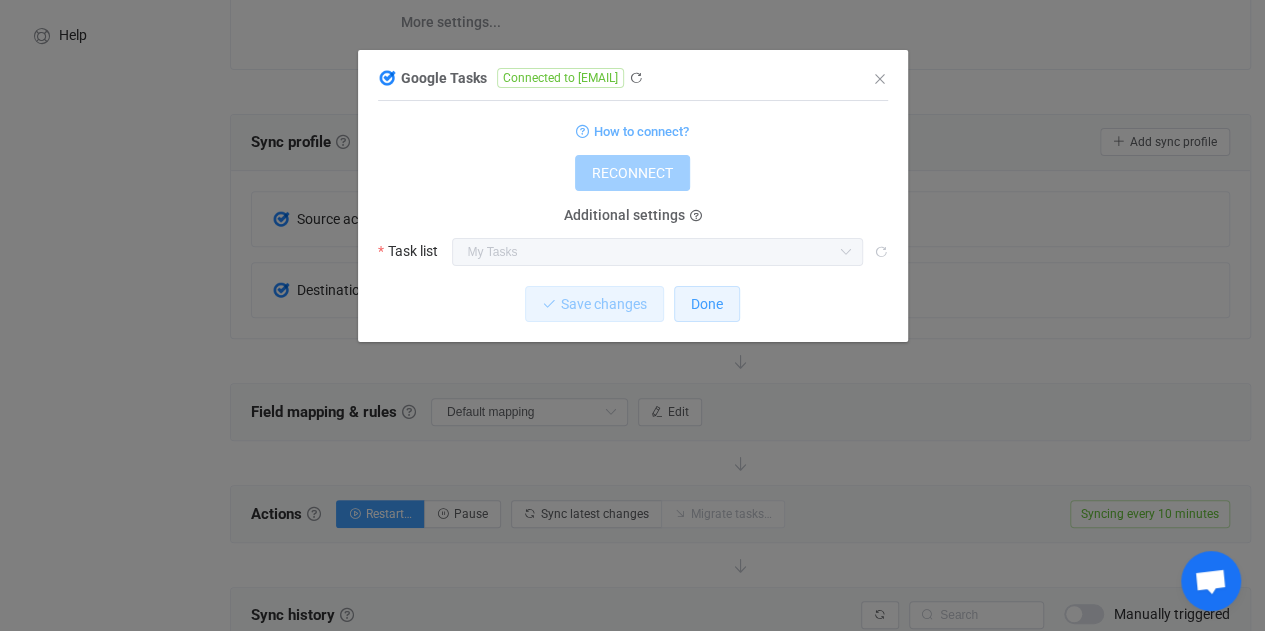 click on "Done" at bounding box center [707, 304] 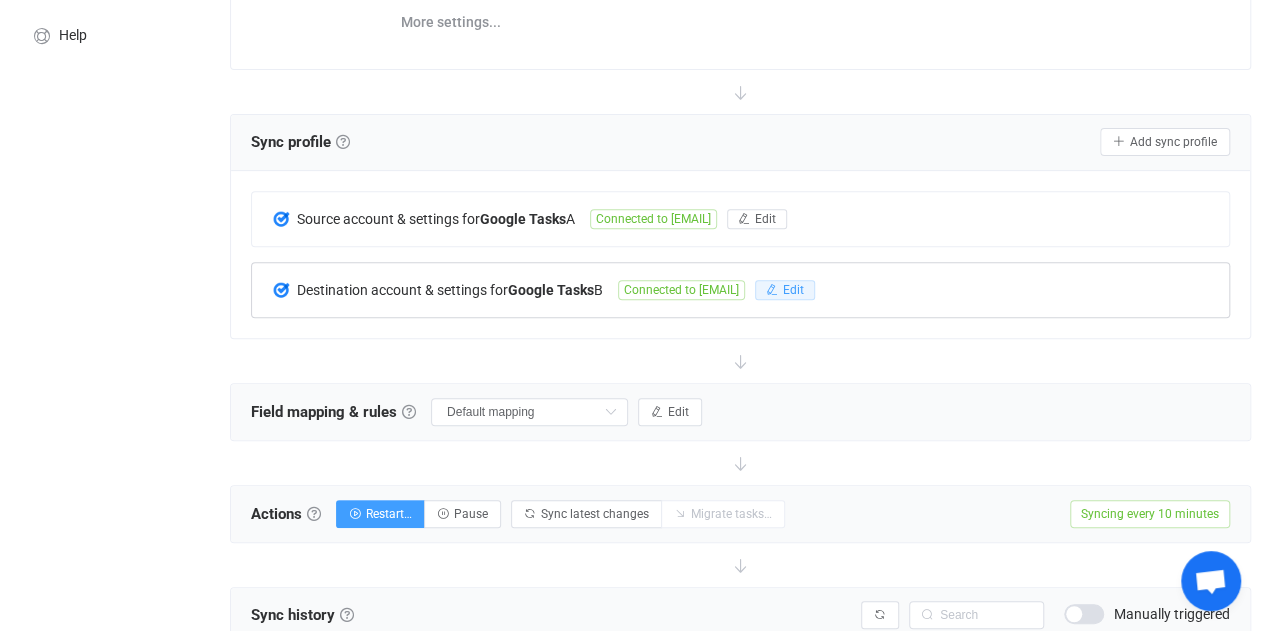 click at bounding box center [772, 290] 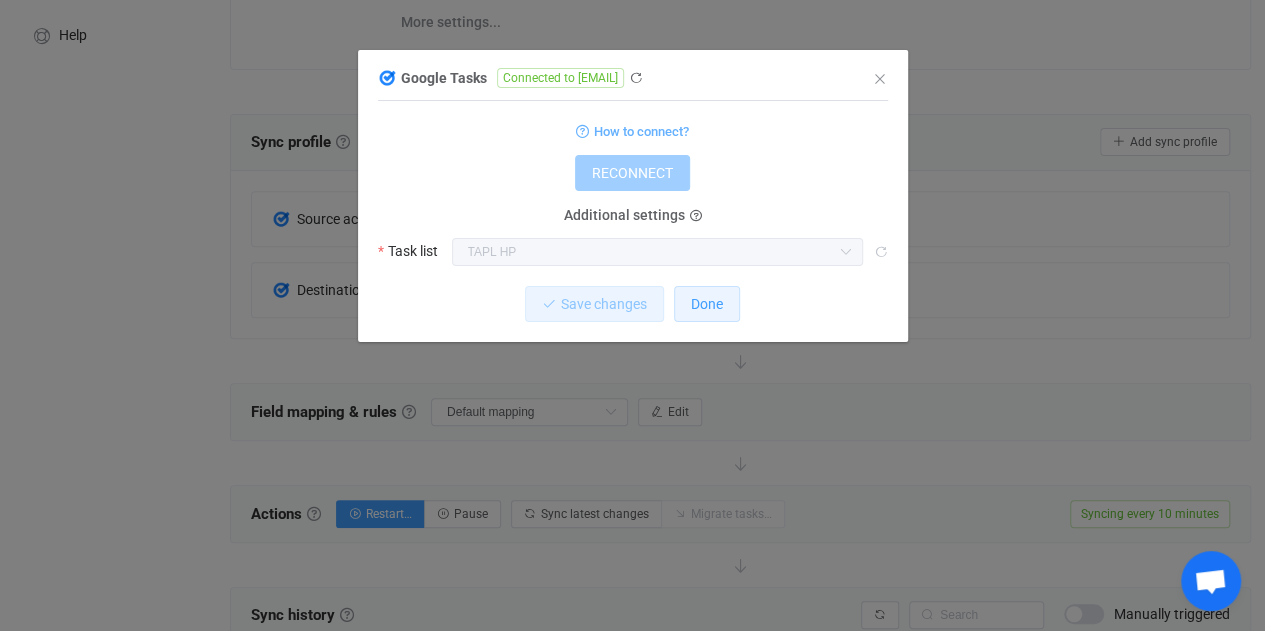 click on "Done" at bounding box center (707, 304) 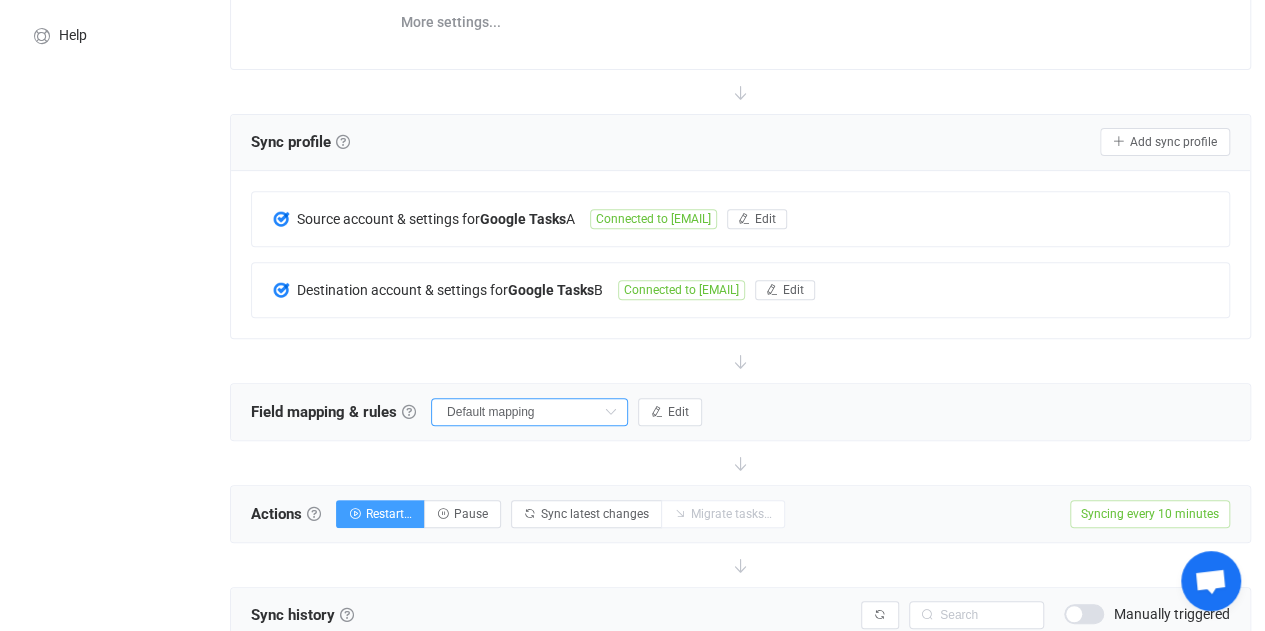click on "Default mapping" at bounding box center (529, 412) 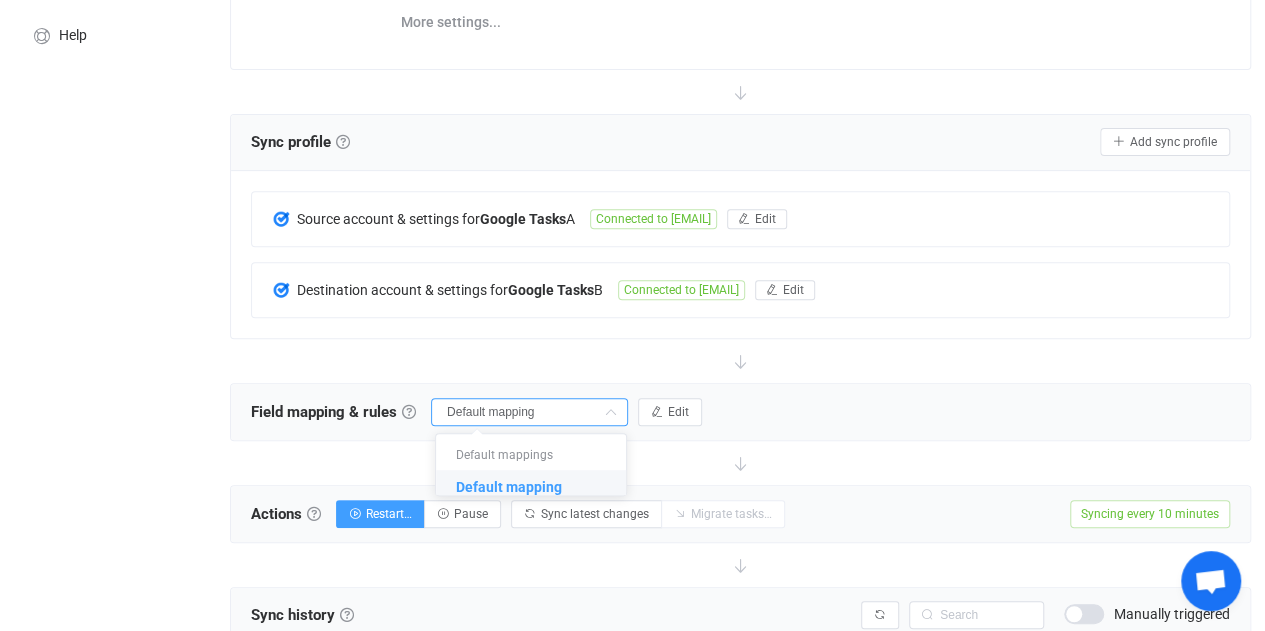 scroll, scrollTop: 384, scrollLeft: 0, axis: vertical 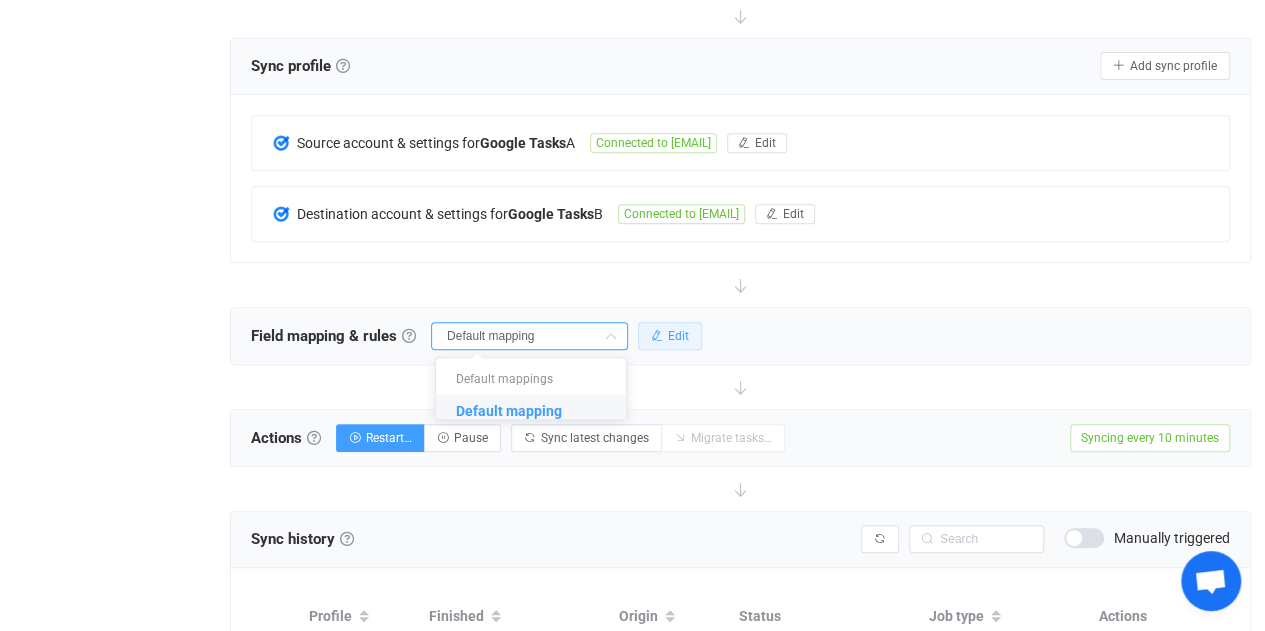 click on "Edit" at bounding box center (670, 336) 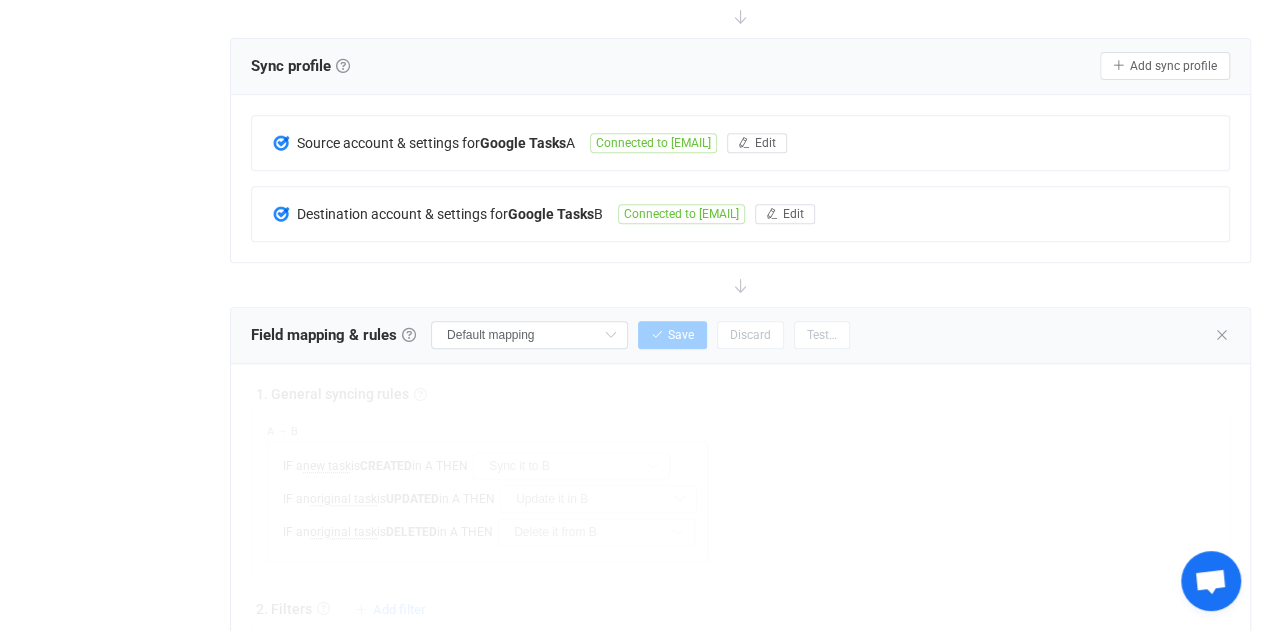 click on "Field mapping & rules
Field mapping & rules By default, all tasks of the connected task lists are synced, with common fields automatically mapped.
If you want to exclude/filter what data is synced, or change the way fields are mapped, you can do it in this section using our visual customization interface.
Note that the field mapping, filters and rules are applied during both initial sync and further syncing of changes. Field mapping
Field mapping & rules By default, all tasks of the connected task lists are synced, with common fields automatically mapped.
If you want to exclude/filter what data is synced, or change the way fields are mapped, you can do it in this section using our visual customization interface.
Note that the field mapping, filters and rules are applied during both initial sync and further syncing of changes. Default mapping Save Discard Test… 1. General syncing rules General syncing rules  Note that the rules also apply to the initial sync.  is" at bounding box center (740, 735) 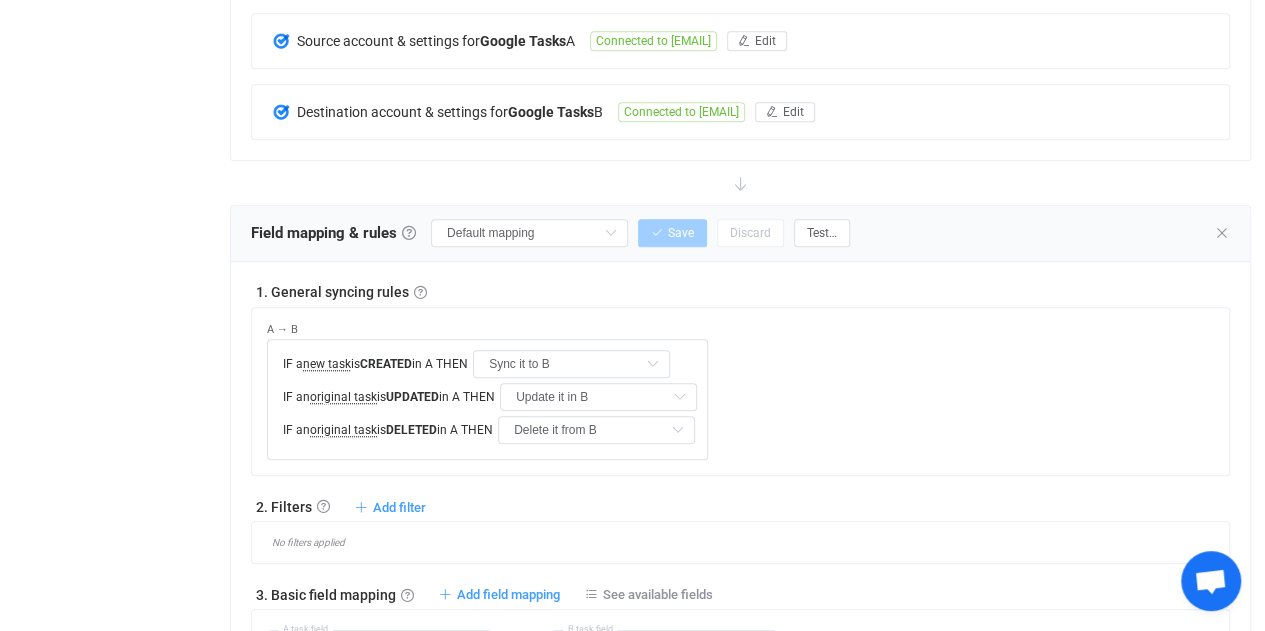 scroll, scrollTop: 490, scrollLeft: 0, axis: vertical 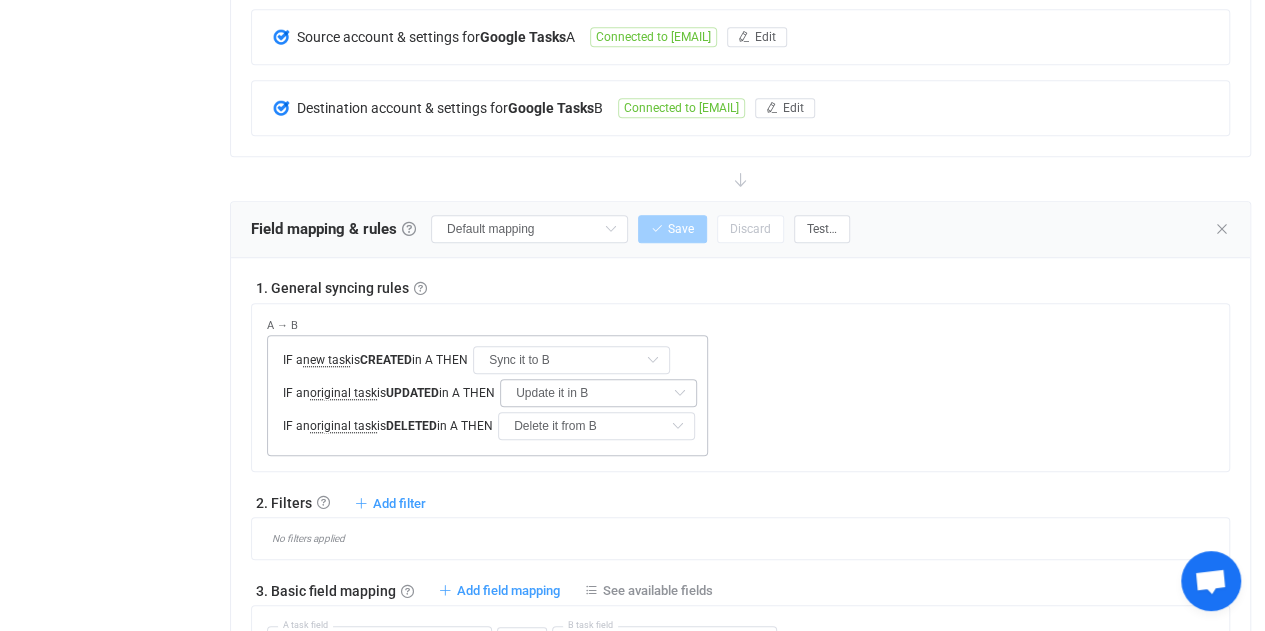 click at bounding box center [679, 393] 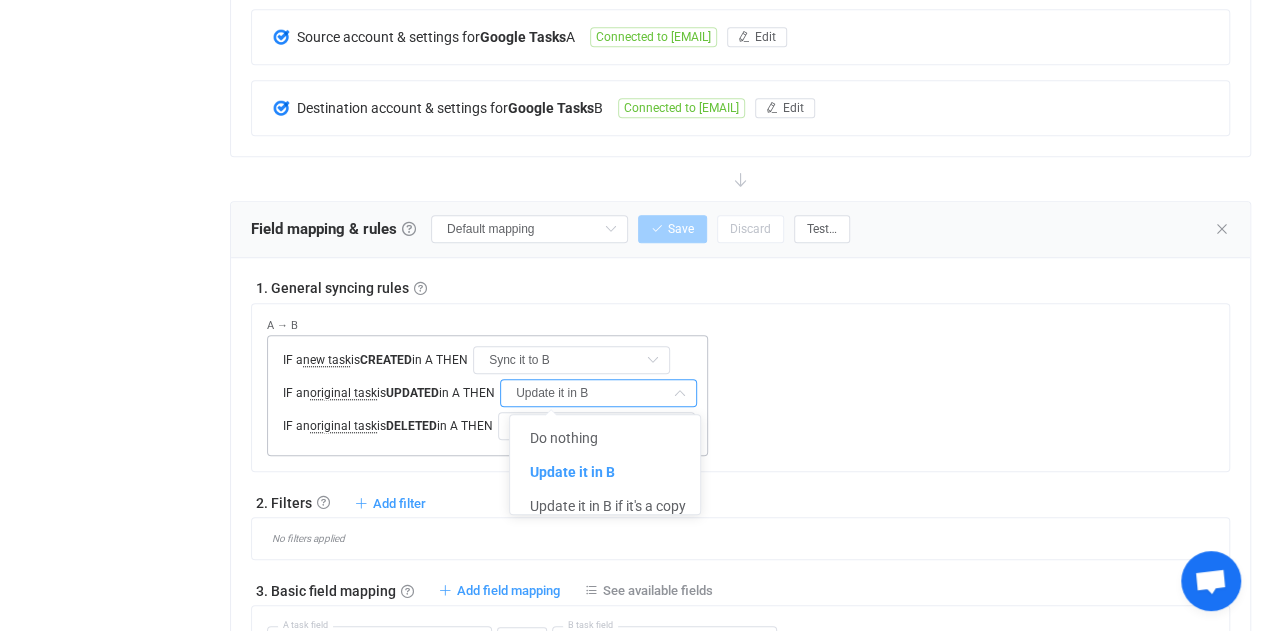 click at bounding box center (679, 393) 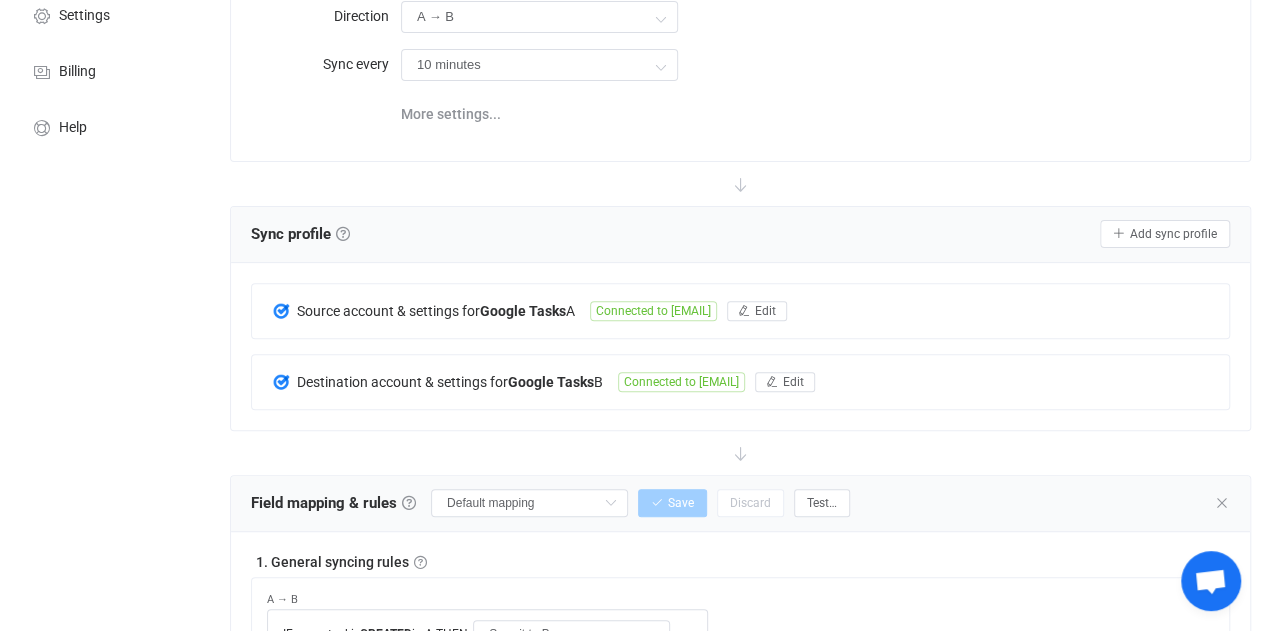 scroll, scrollTop: 0, scrollLeft: 0, axis: both 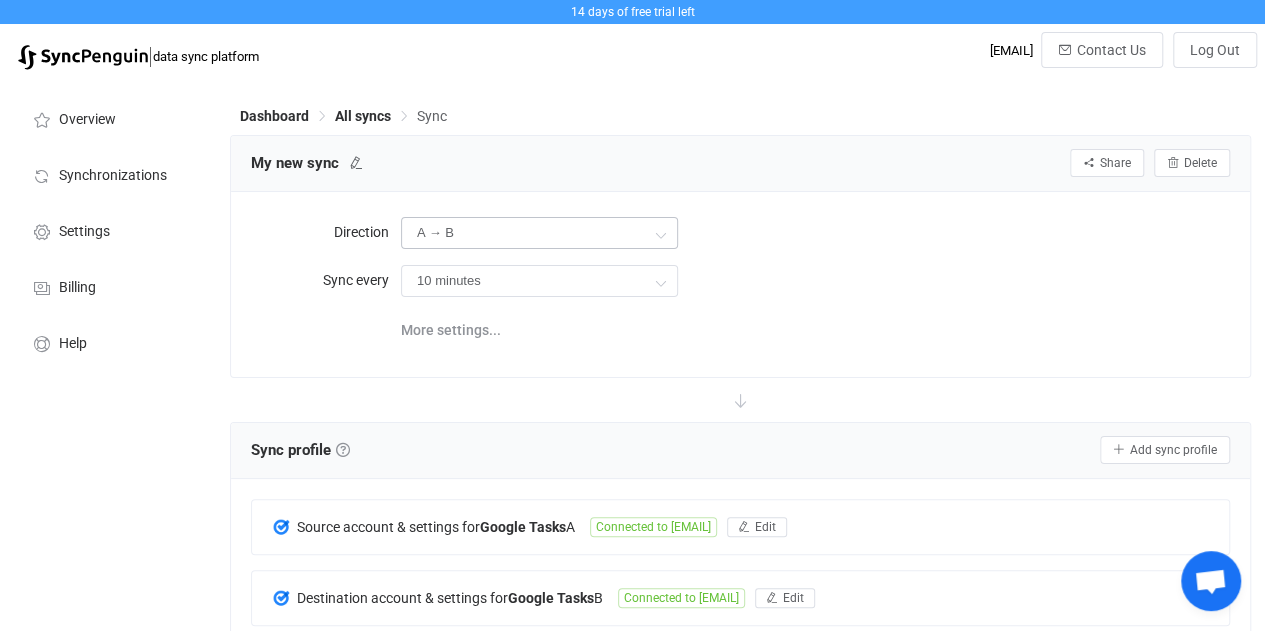 click at bounding box center (660, 234) 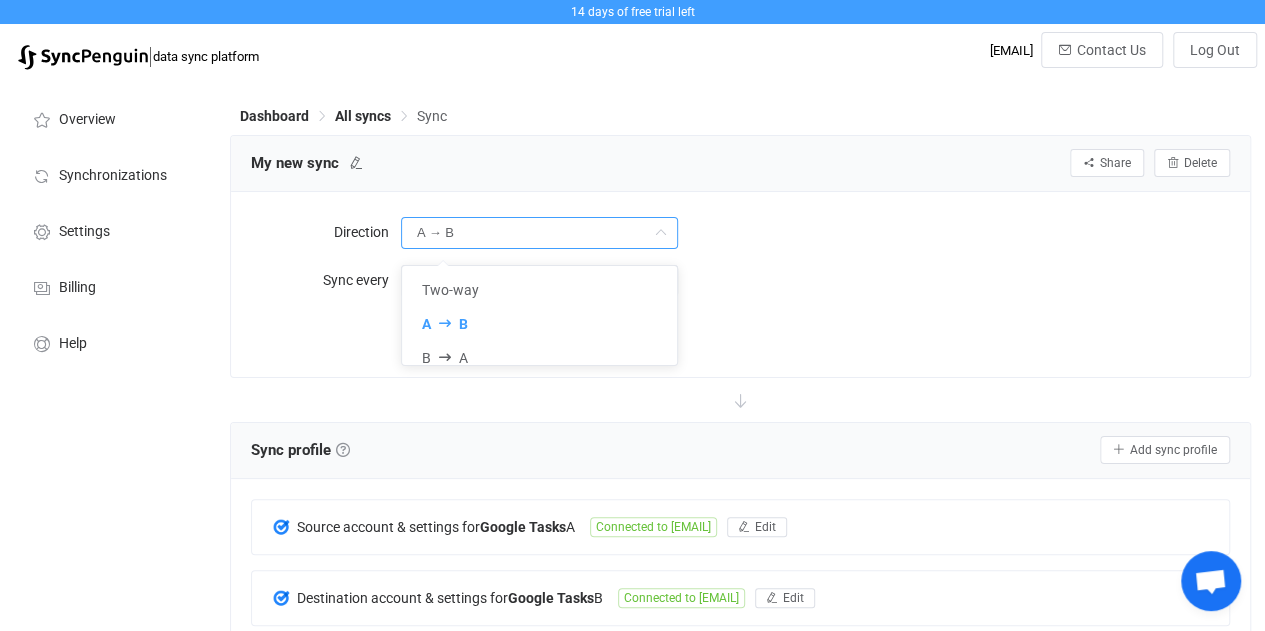 click at bounding box center [660, 234] 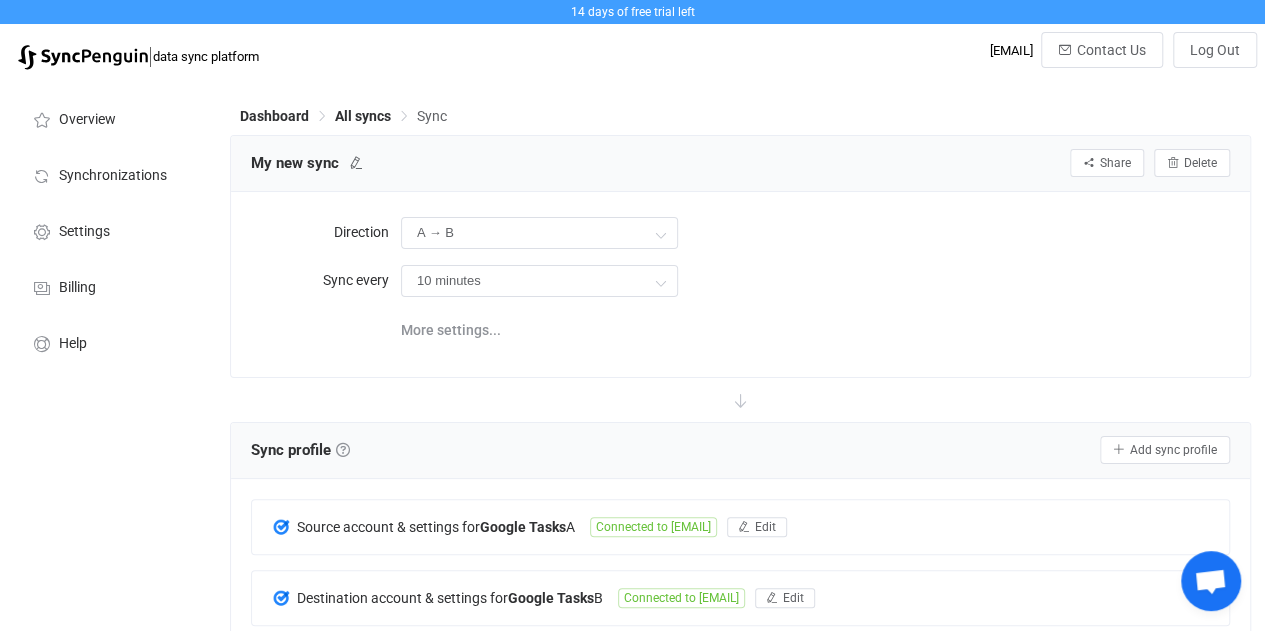 click on "10 minutes 10 minutes 15 minutes 30 minutes 1 hour 2 hours 4 hours 8 hours 12 hours 24 hours" at bounding box center [815, 280] 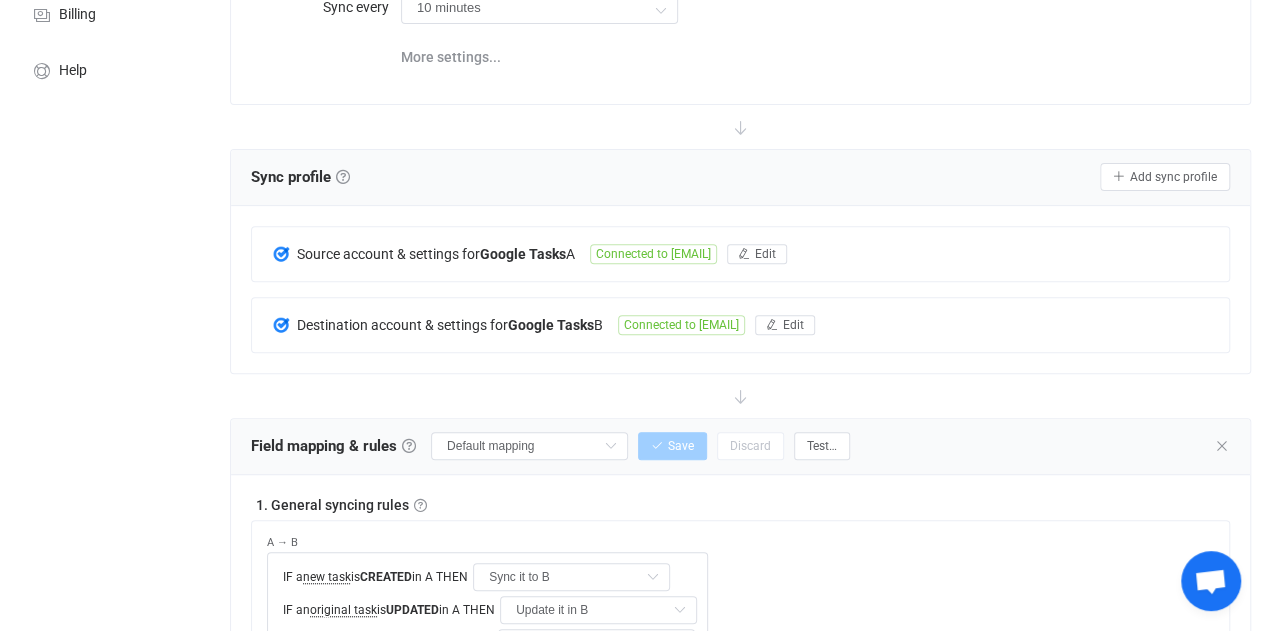 scroll, scrollTop: 277, scrollLeft: 0, axis: vertical 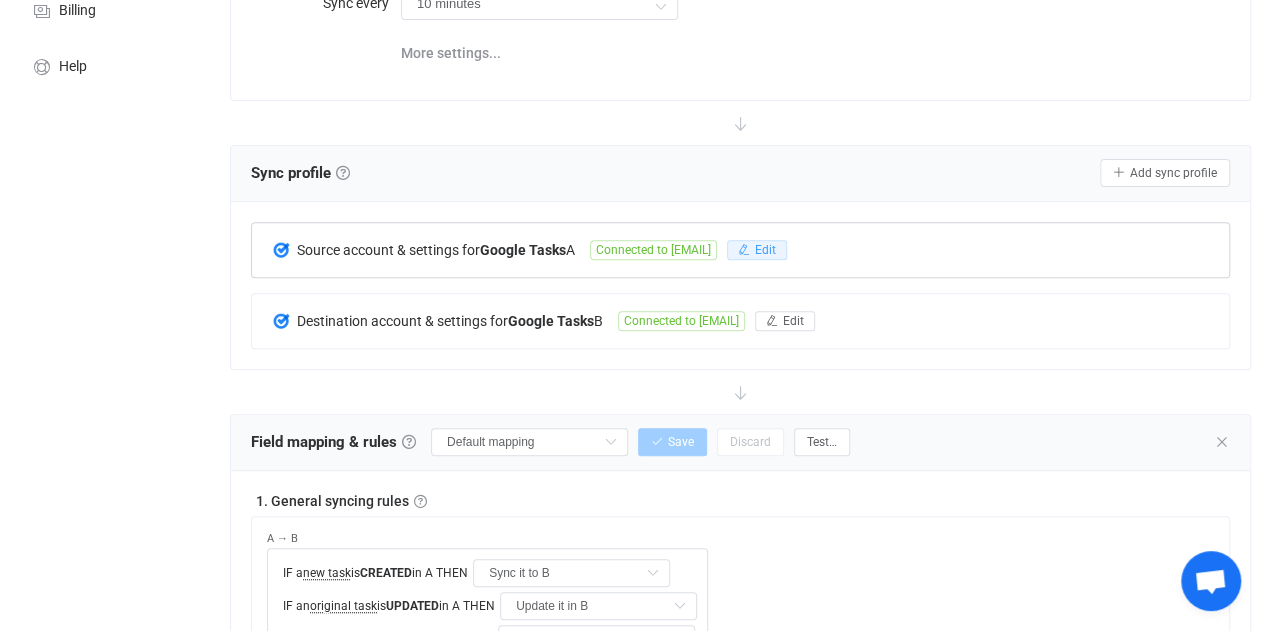 click on "Edit" at bounding box center [757, 250] 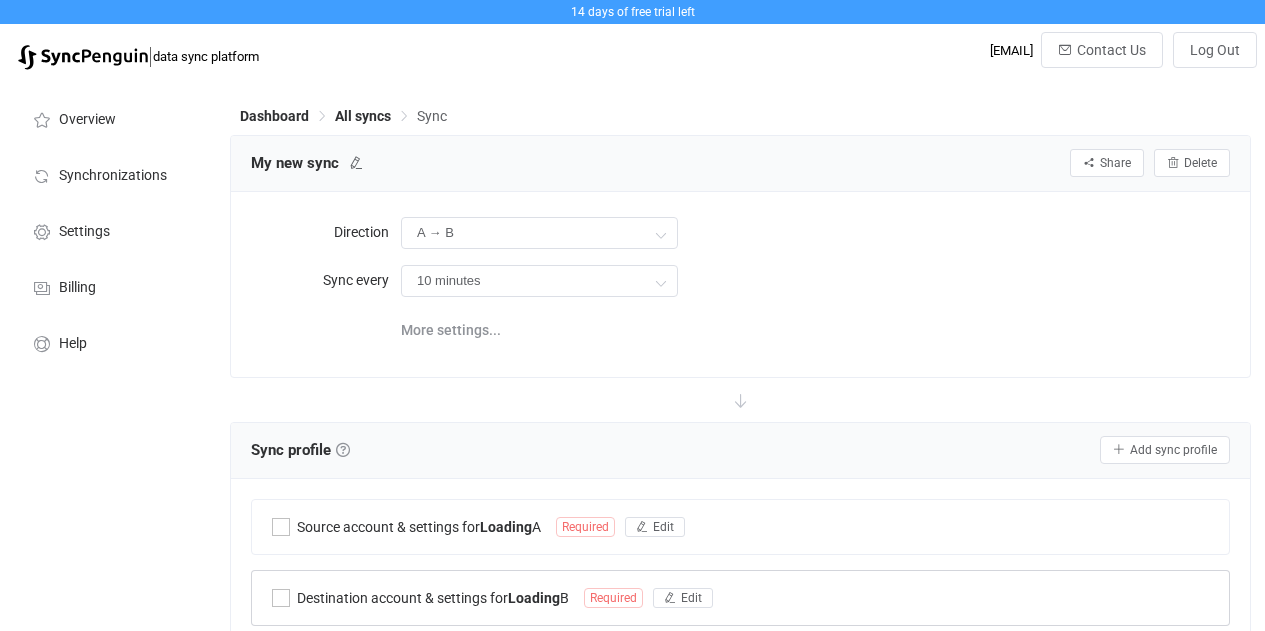 scroll, scrollTop: 277, scrollLeft: 0, axis: vertical 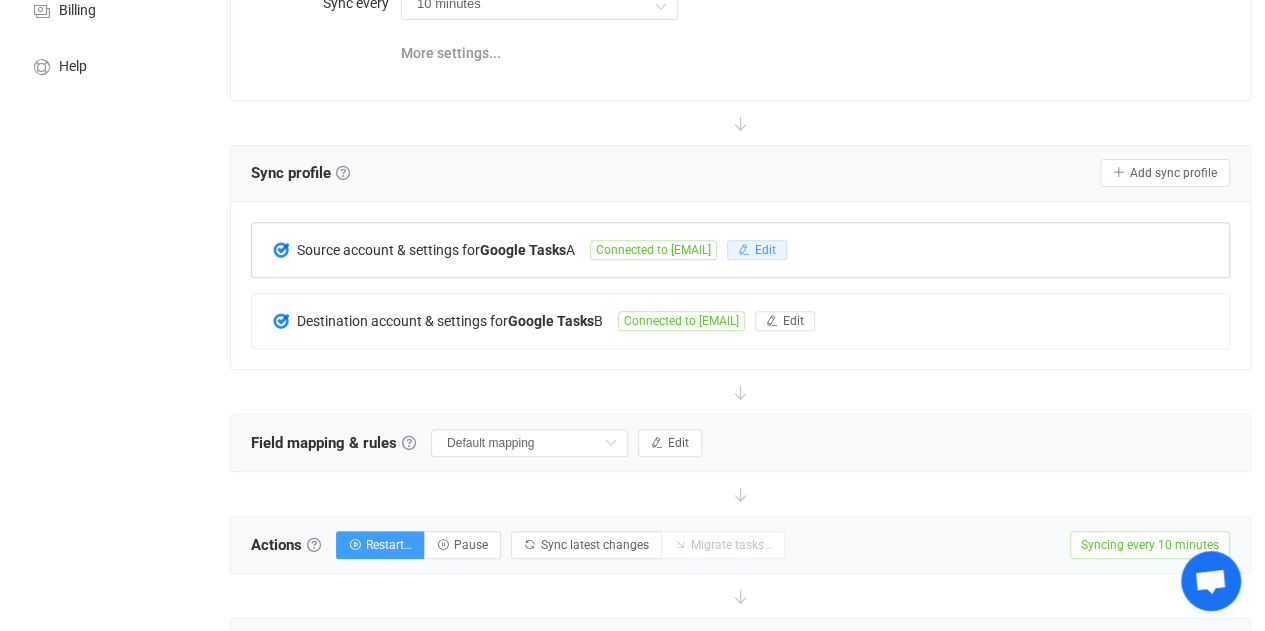 click on "Edit" at bounding box center (757, 250) 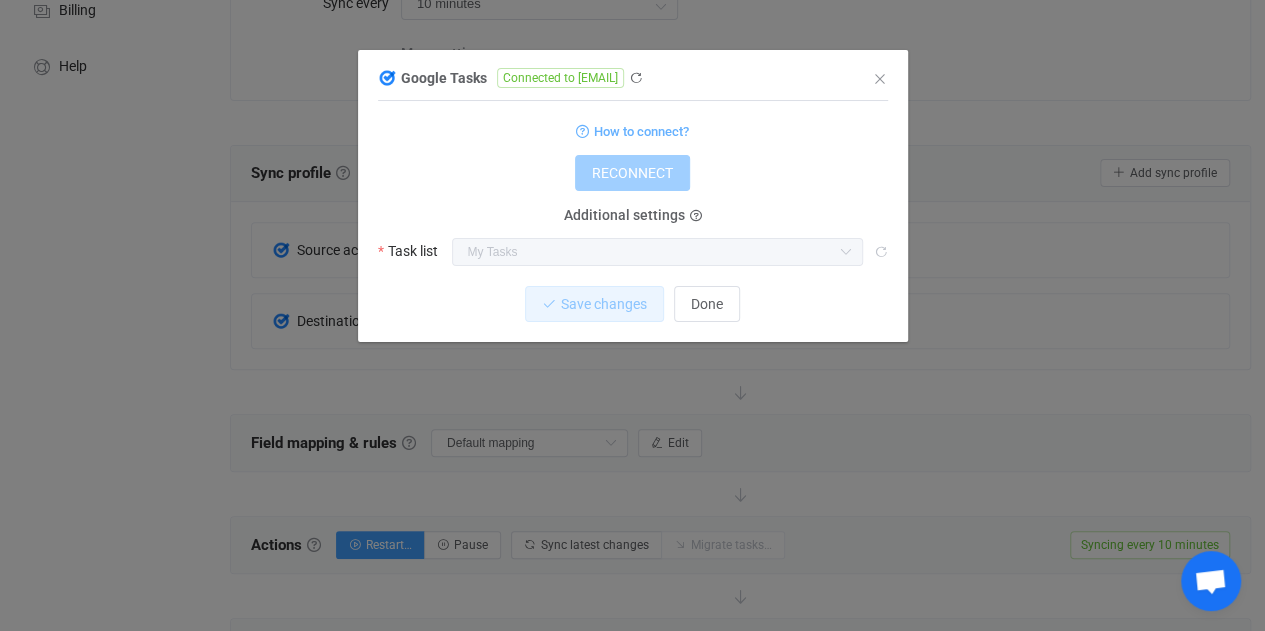 click on "Google Tasks Connected to [EMAIL] 1 { {
"refreshToken": "***",
"accessToken": "***",
"taskListId": "MTAwNTc5ODkyMjg3Mjk5NTYzNDU6MDow"
} Standard output:
Output saved to the file
How to connect?
RECONNECT Additional settings Task list My Tasks My Tasks Team work list Vendor Follow up Home work Customer Follow ups and connect plan Daily Task Save changes Done" at bounding box center [632, 315] 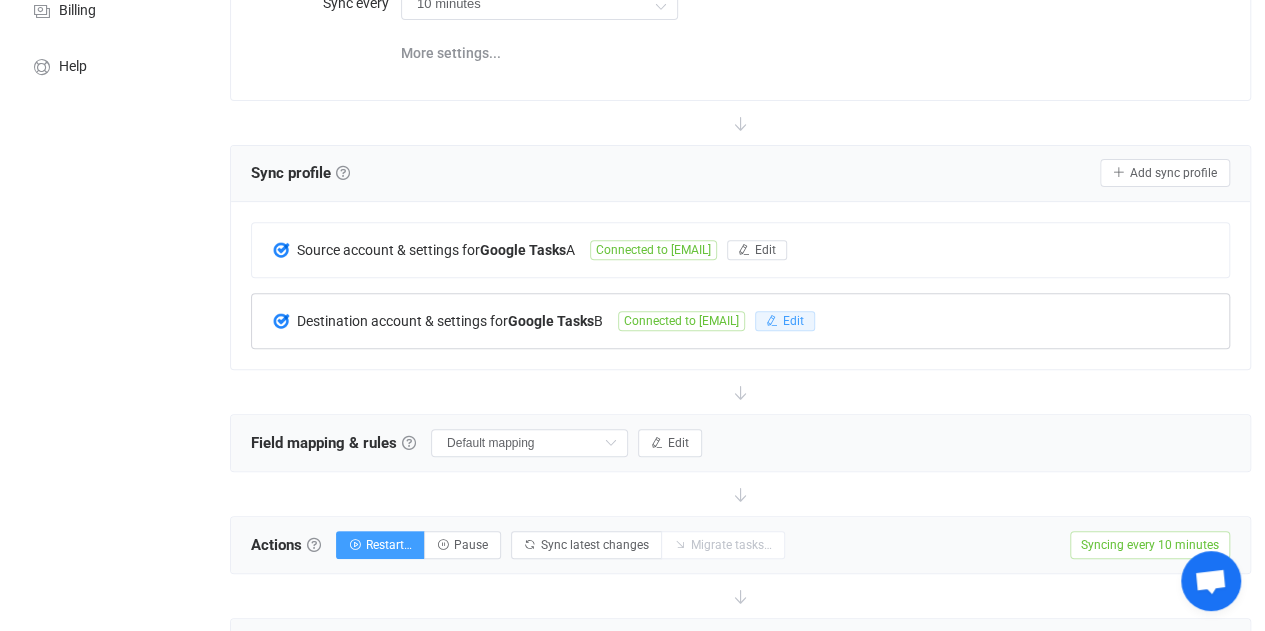 click on "Edit" at bounding box center [785, 321] 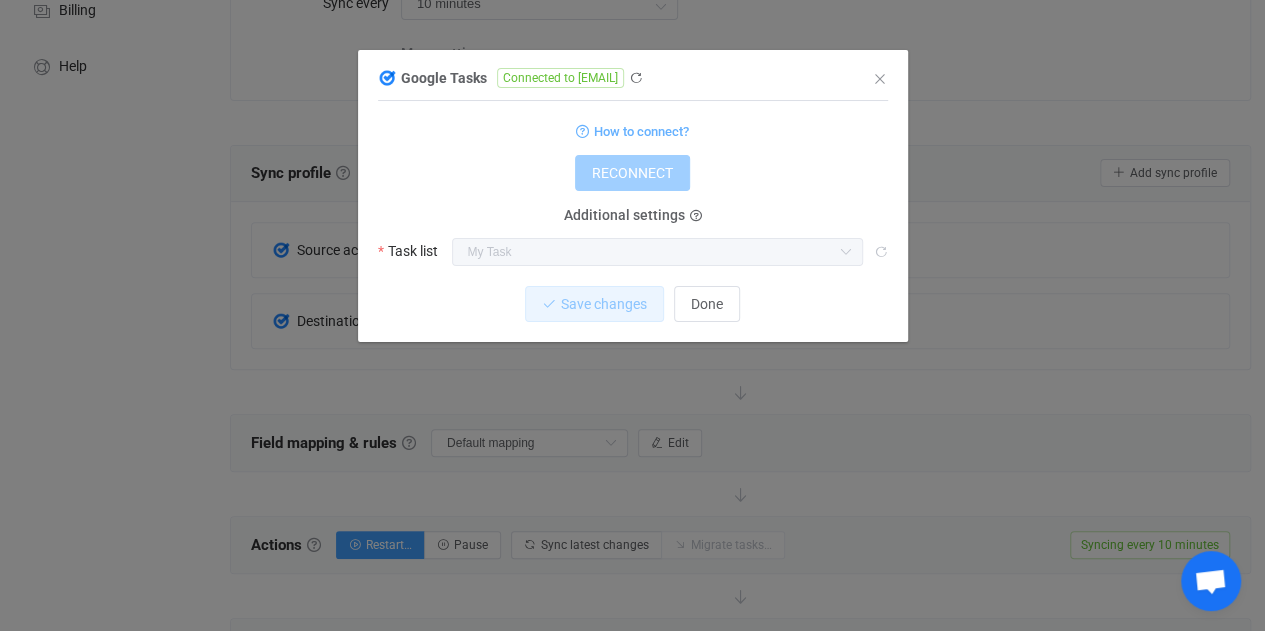 click on "Google Tasks Connected to [EMAIL] 1 { {
"refreshToken": "***",
"accessToken": "***",
"taskListId": "TVA1Q2VWS0thLUhjdFJHcQ"
} Standard output:
Output saved to the file
How to connect?
RECONNECT Additional settings Task list My Task Home Task My Task Home Task Save changes Done" at bounding box center [632, 315] 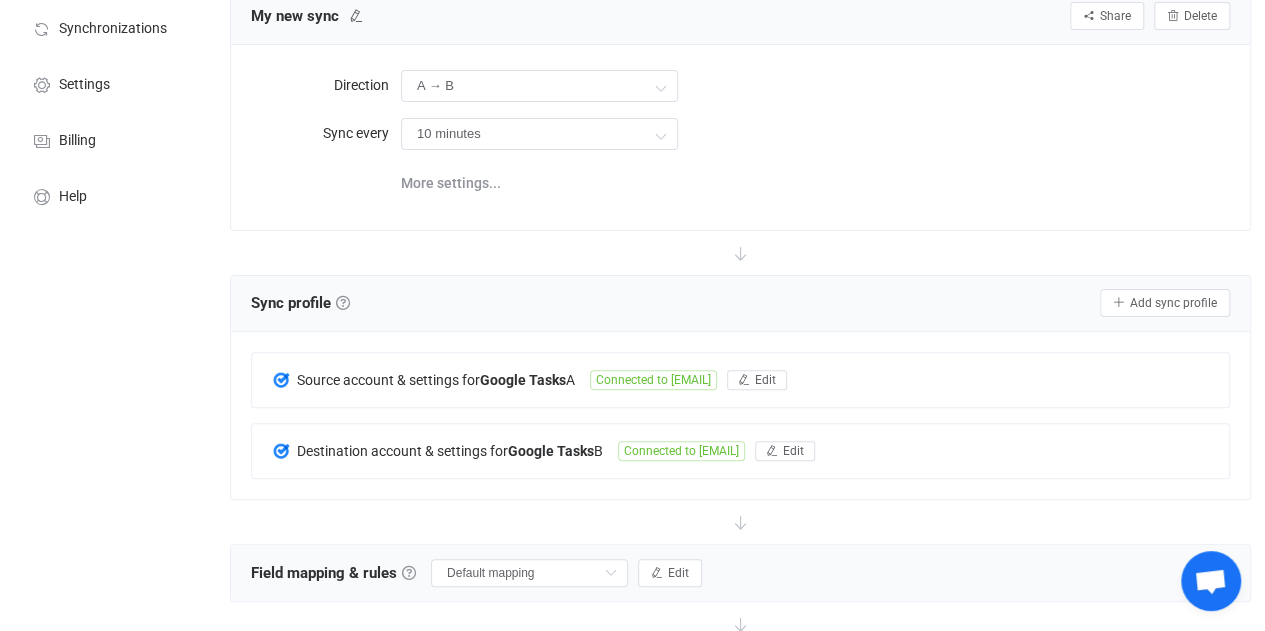 scroll, scrollTop: 146, scrollLeft: 0, axis: vertical 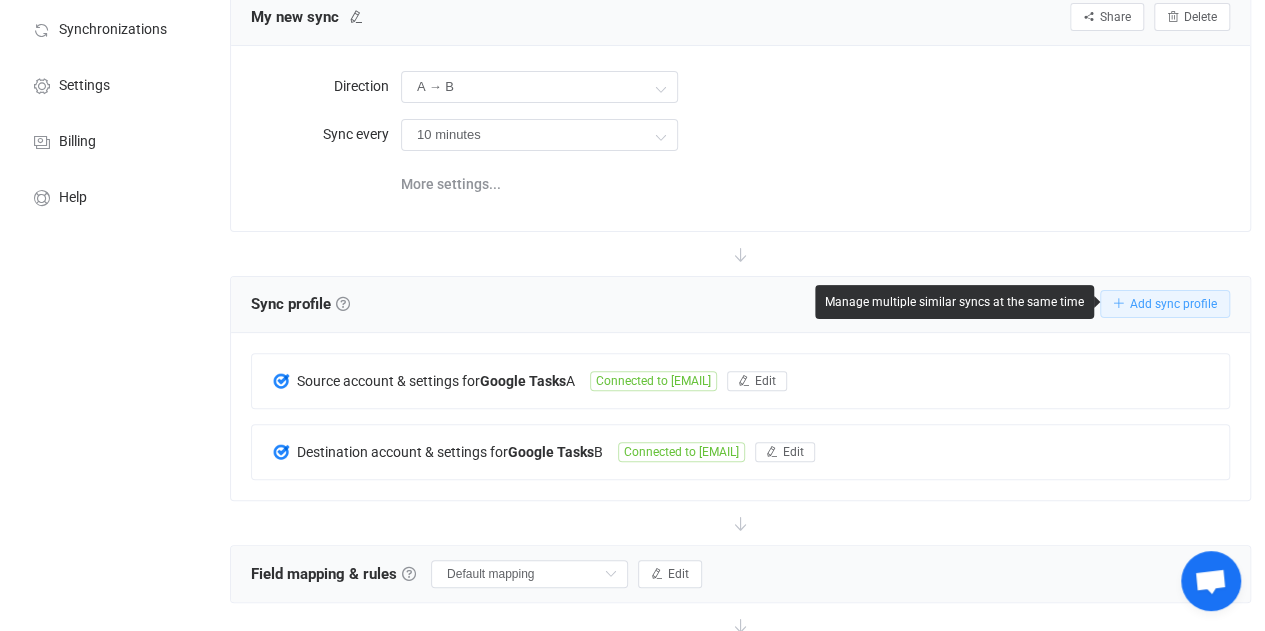 click on "Add sync profile" at bounding box center (1173, 304) 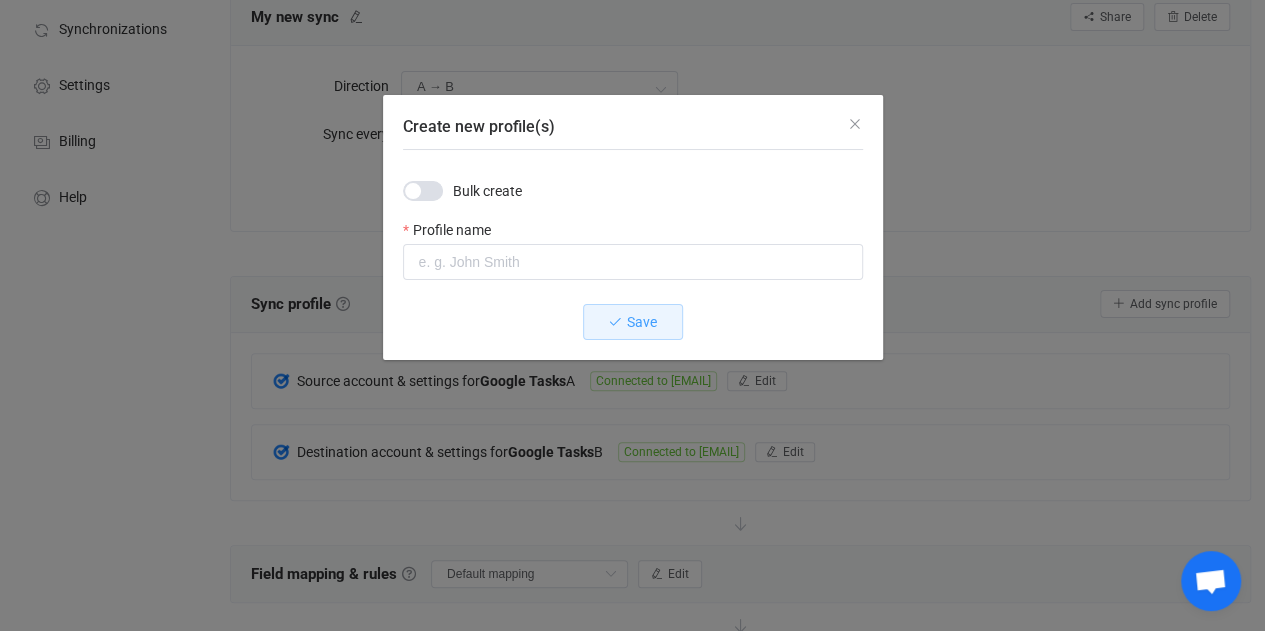 click on "Bulk create Profile name" at bounding box center [633, 229] 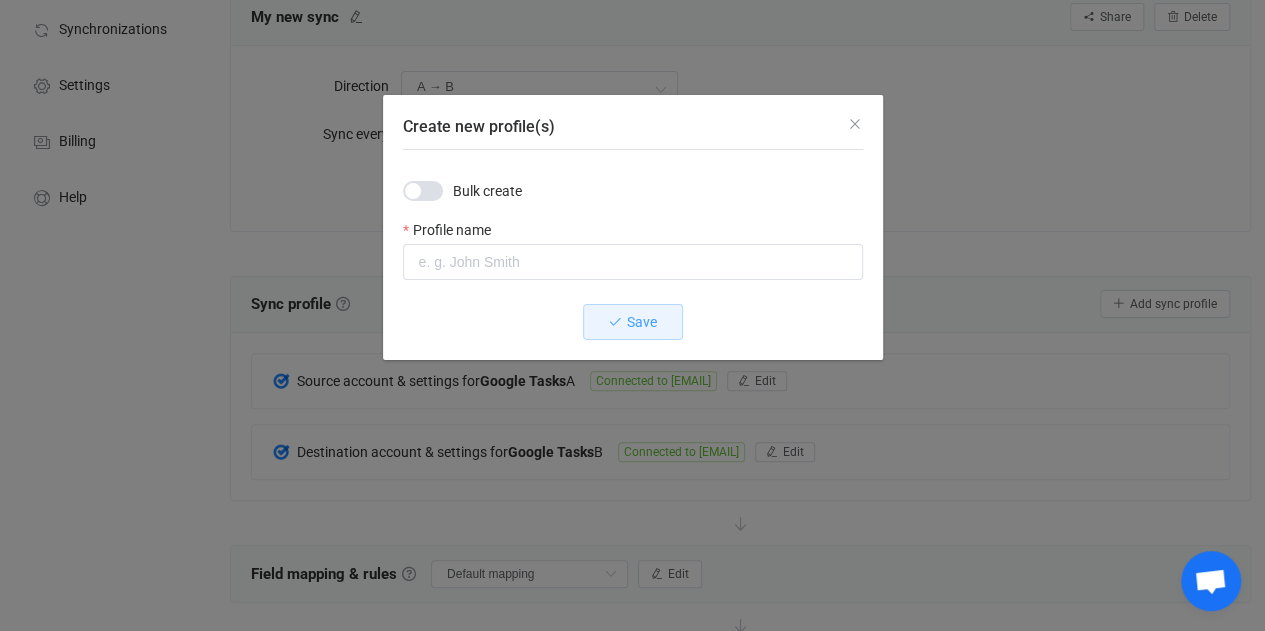 click on "Create new profile(s)" at bounding box center (633, 122) 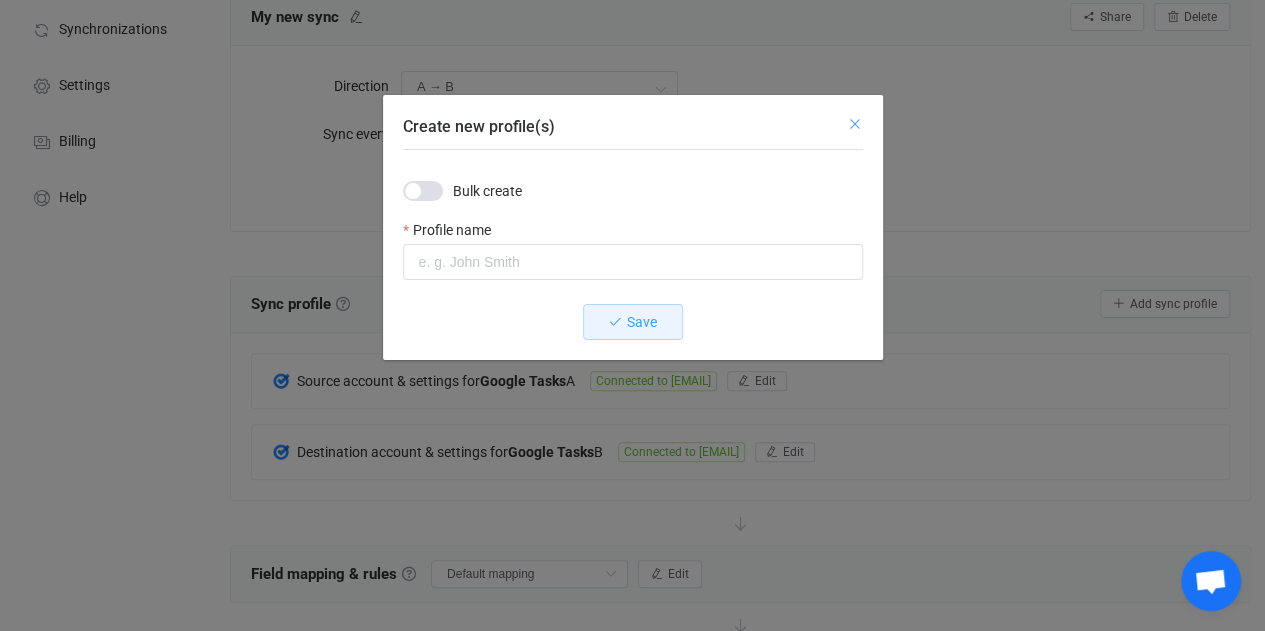 click at bounding box center [855, 124] 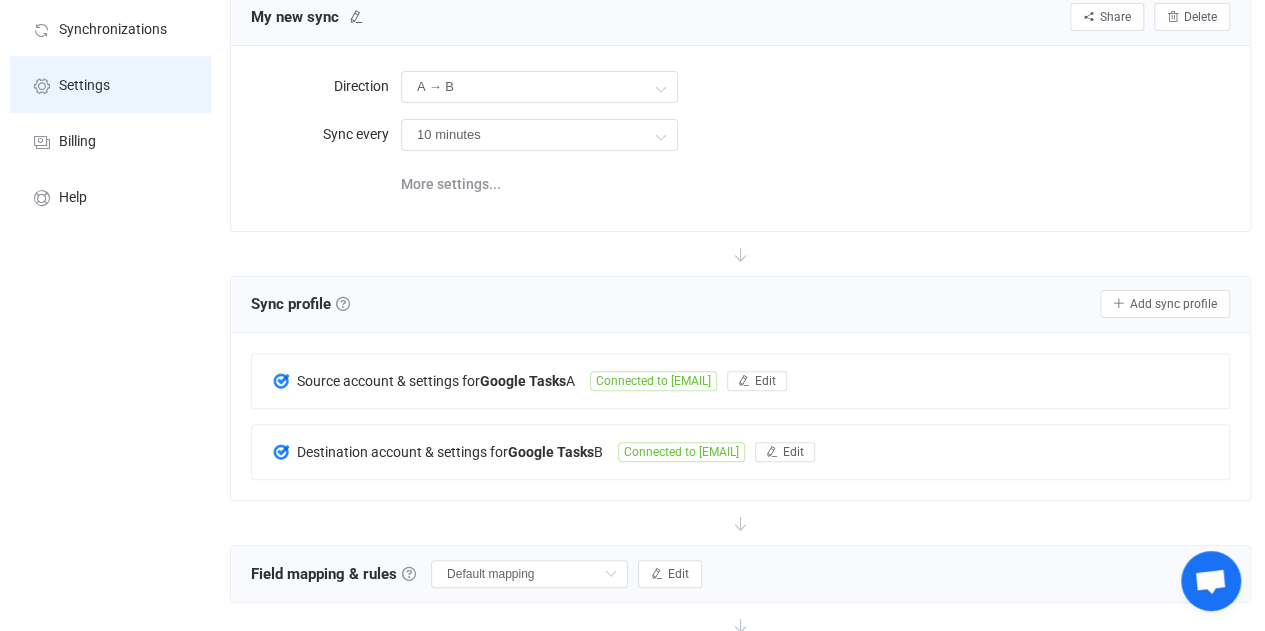 click on "Settings" at bounding box center (84, 86) 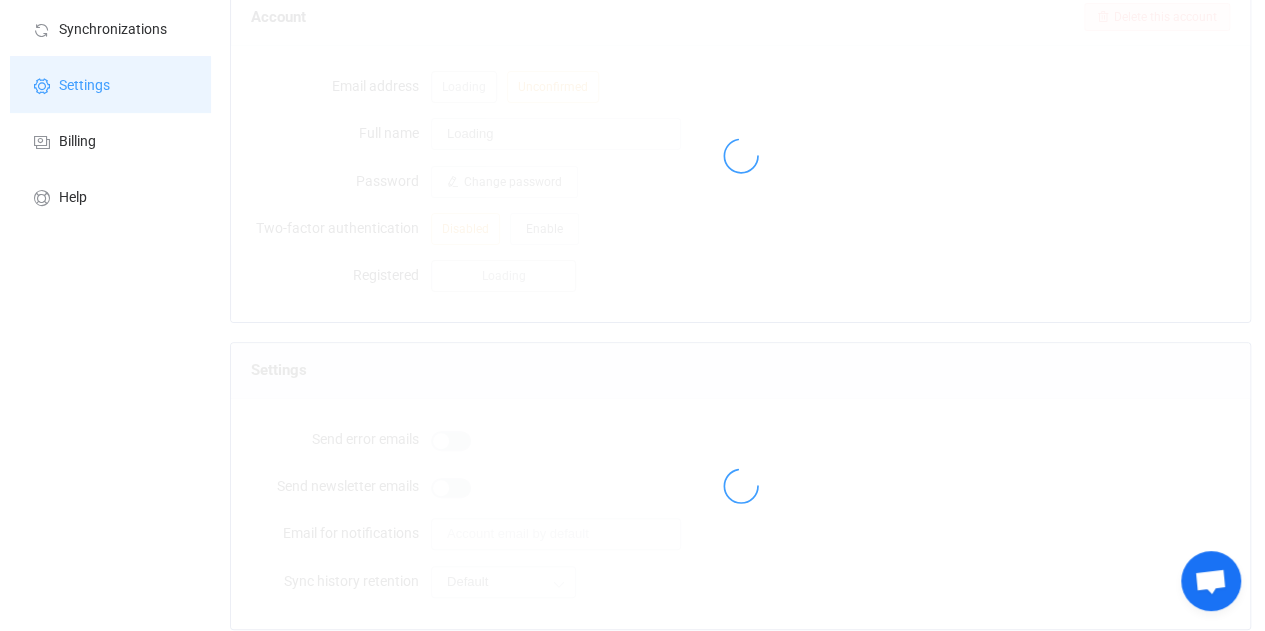 scroll, scrollTop: 0, scrollLeft: 0, axis: both 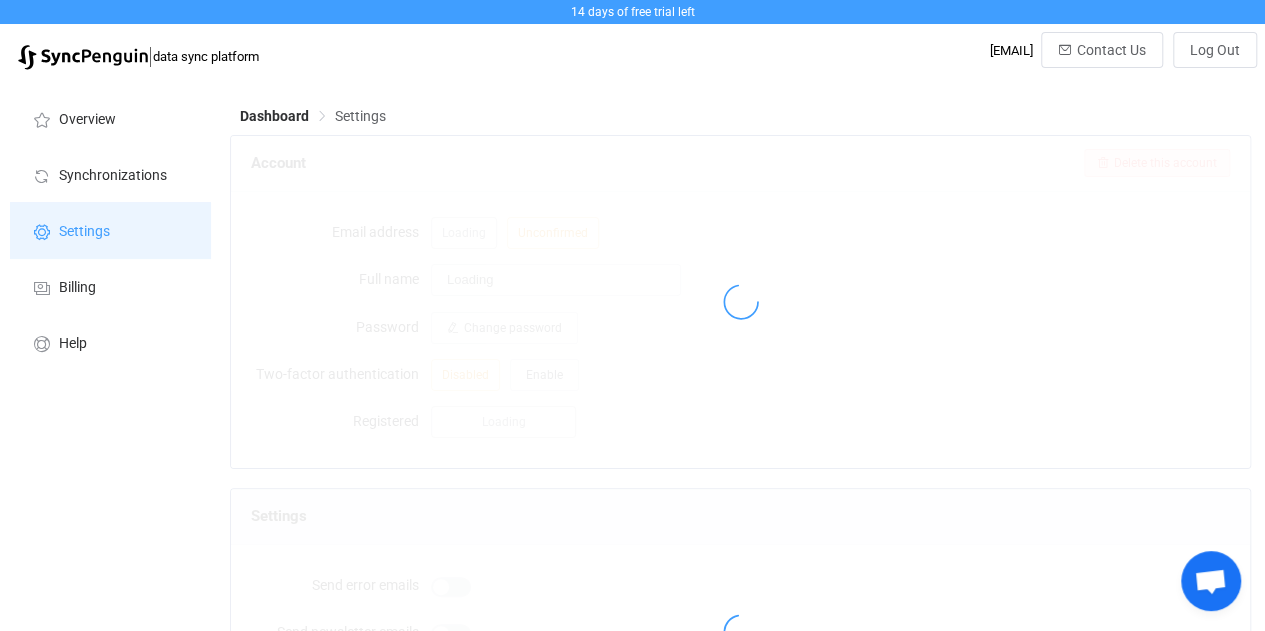 type on "[FIRST] [LAST]" 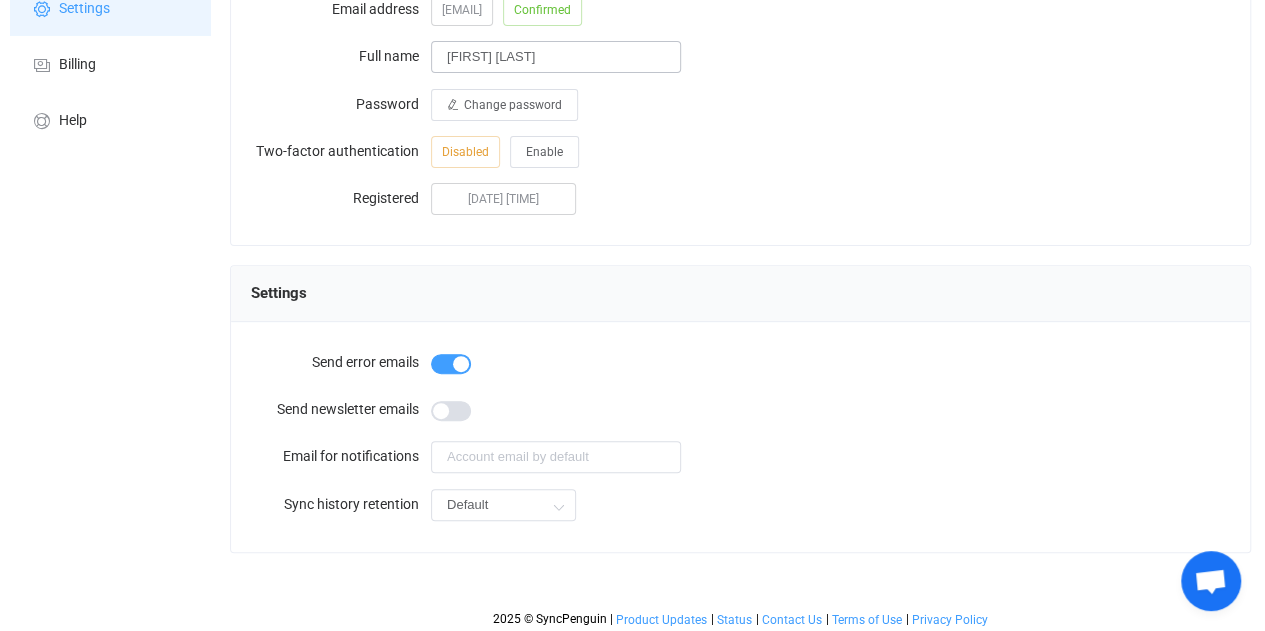 scroll, scrollTop: 227, scrollLeft: 0, axis: vertical 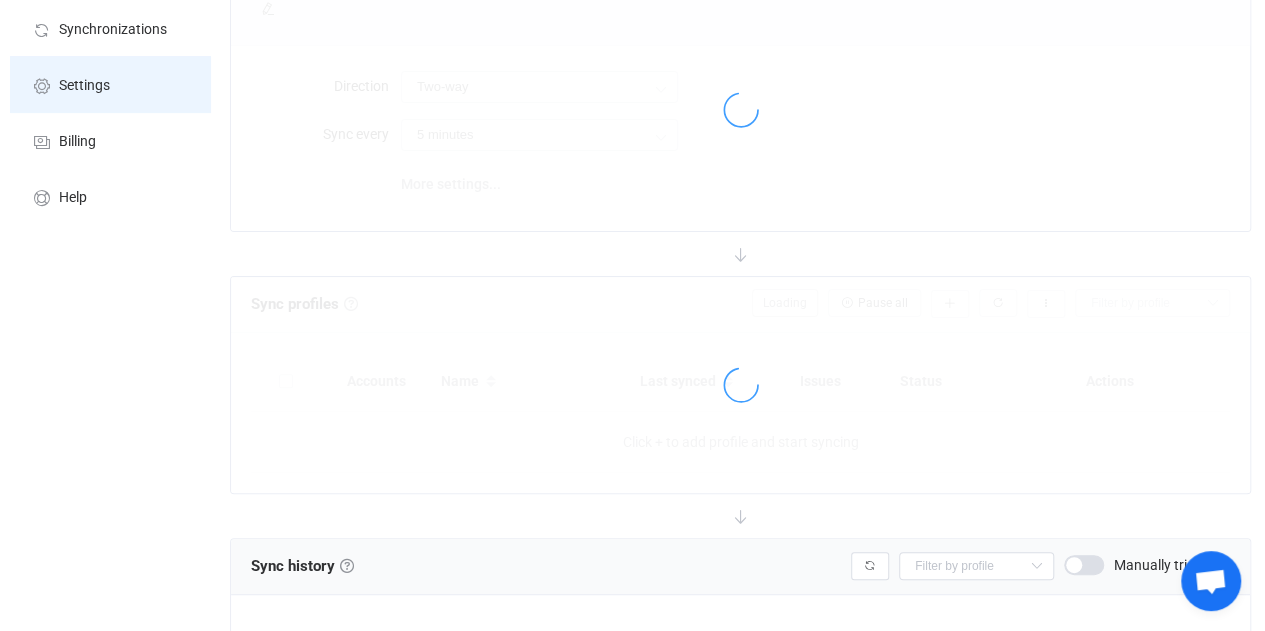 type on "A → B" 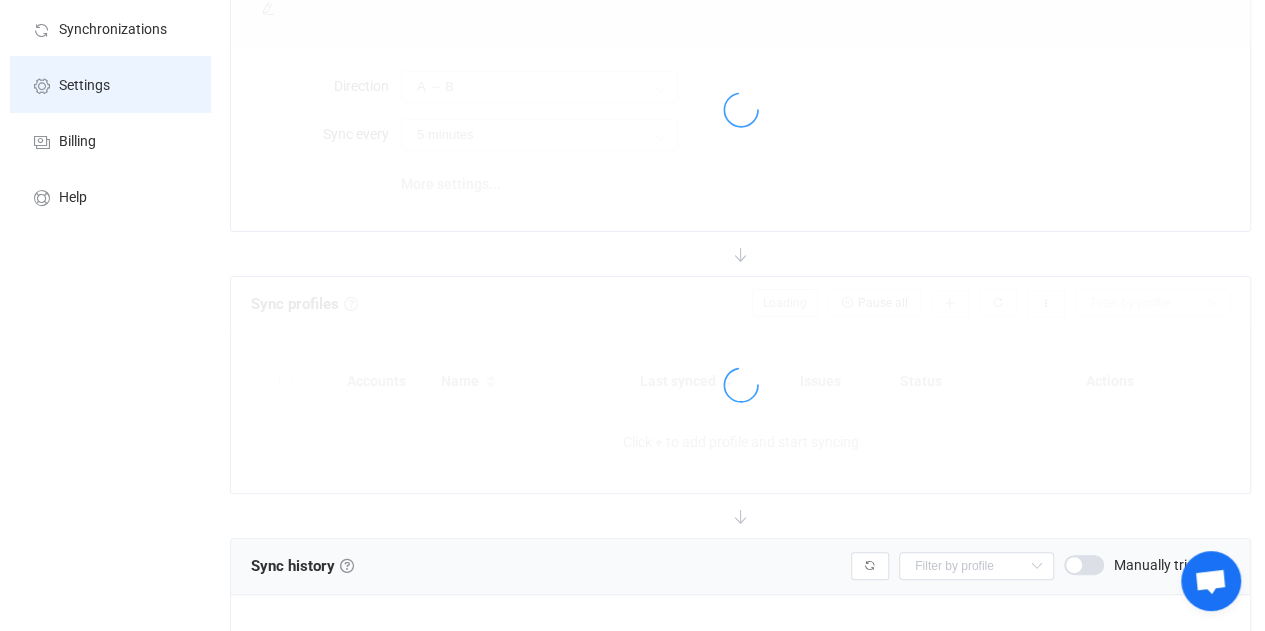 type on "10 minutes" 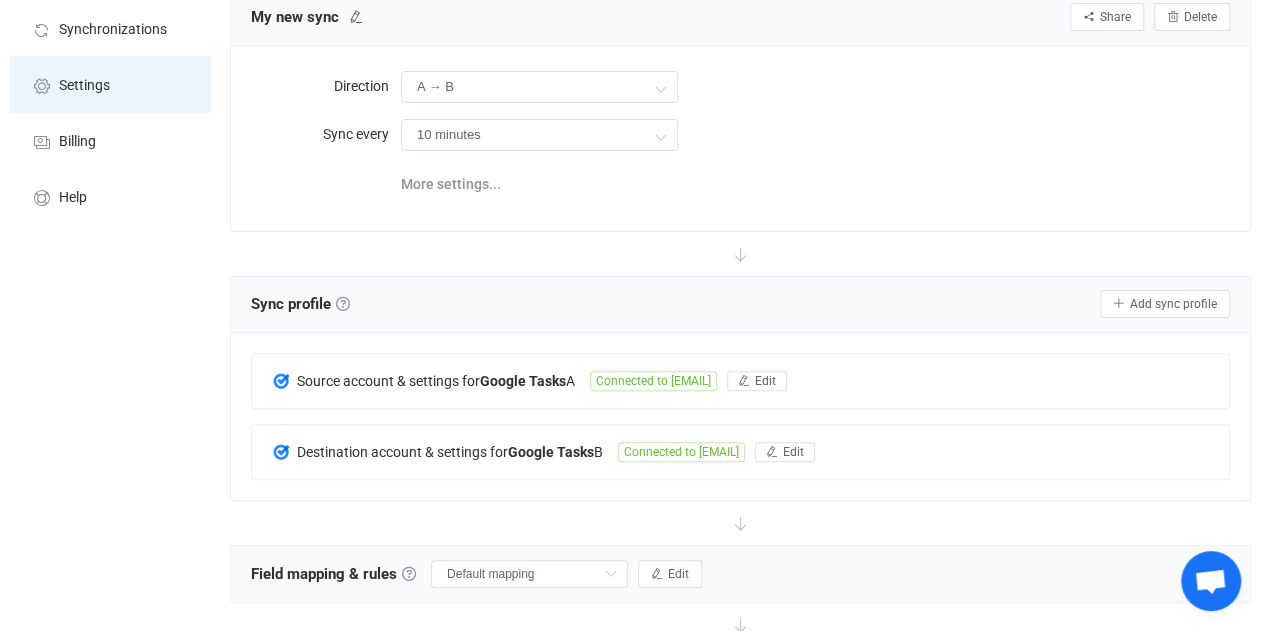 click on "Settings" at bounding box center (110, 84) 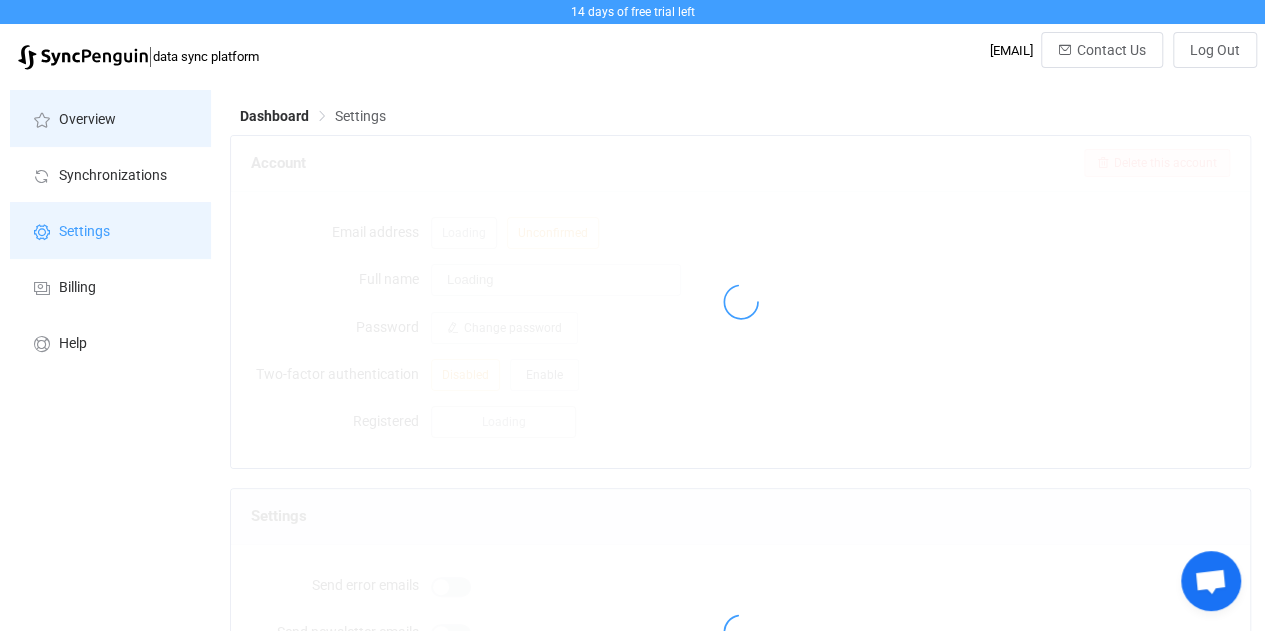 type on "[FIRST] [LAST]" 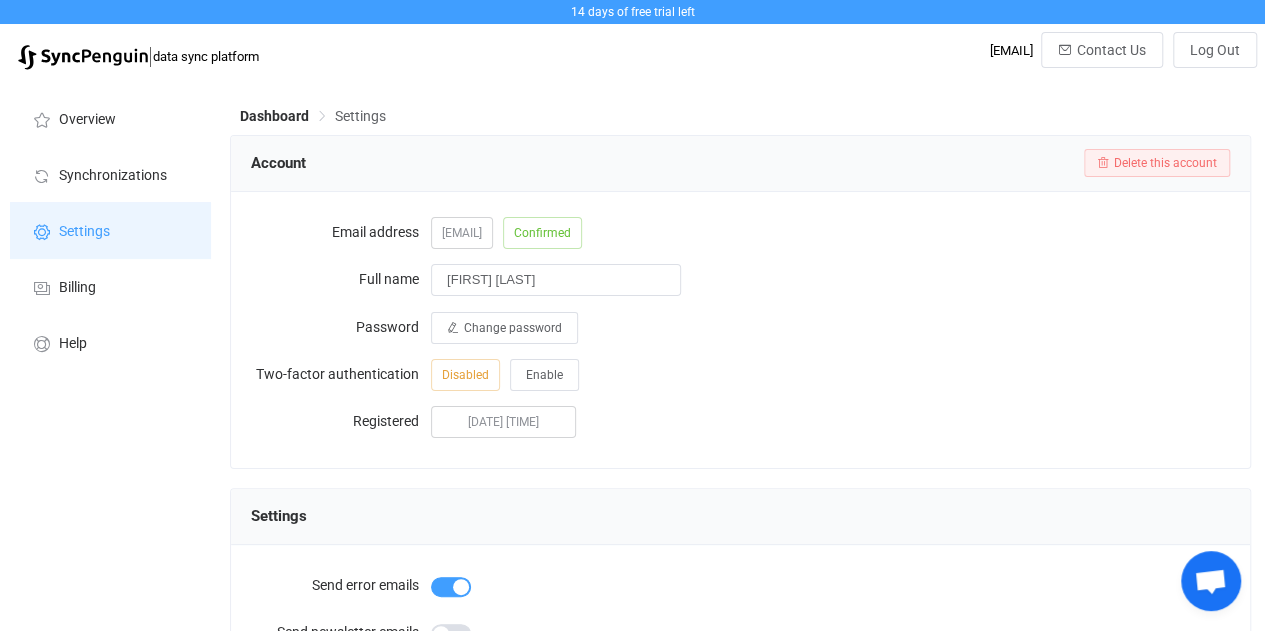 scroll, scrollTop: 227, scrollLeft: 0, axis: vertical 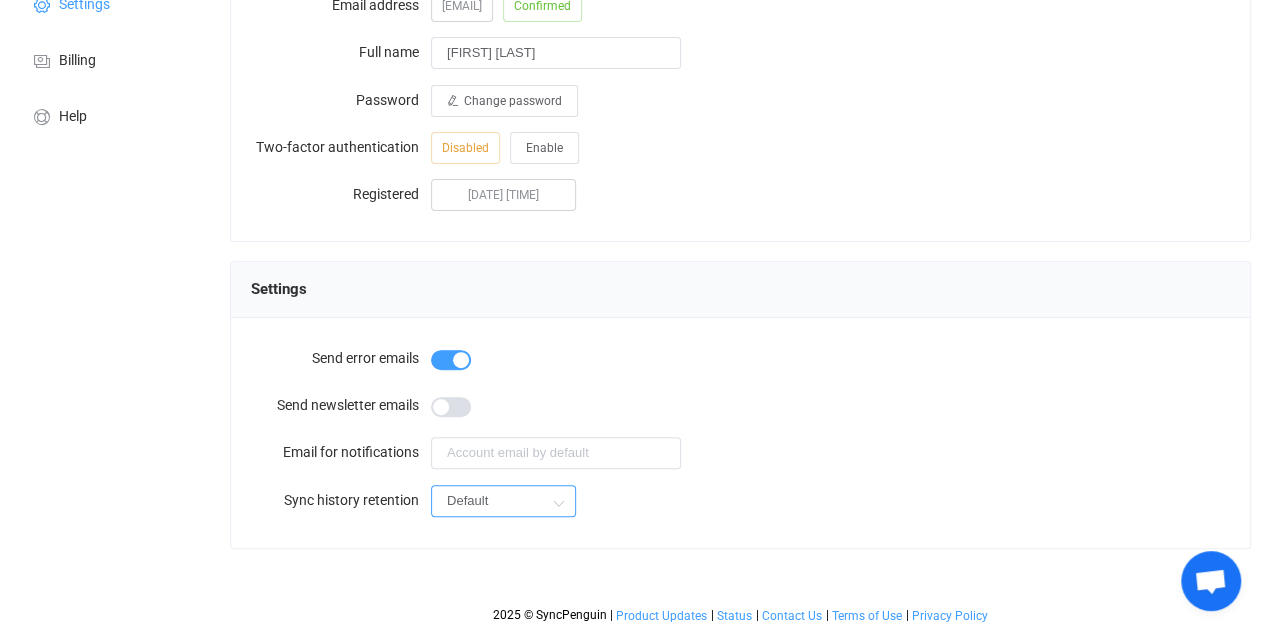 click on "Default" at bounding box center [503, 501] 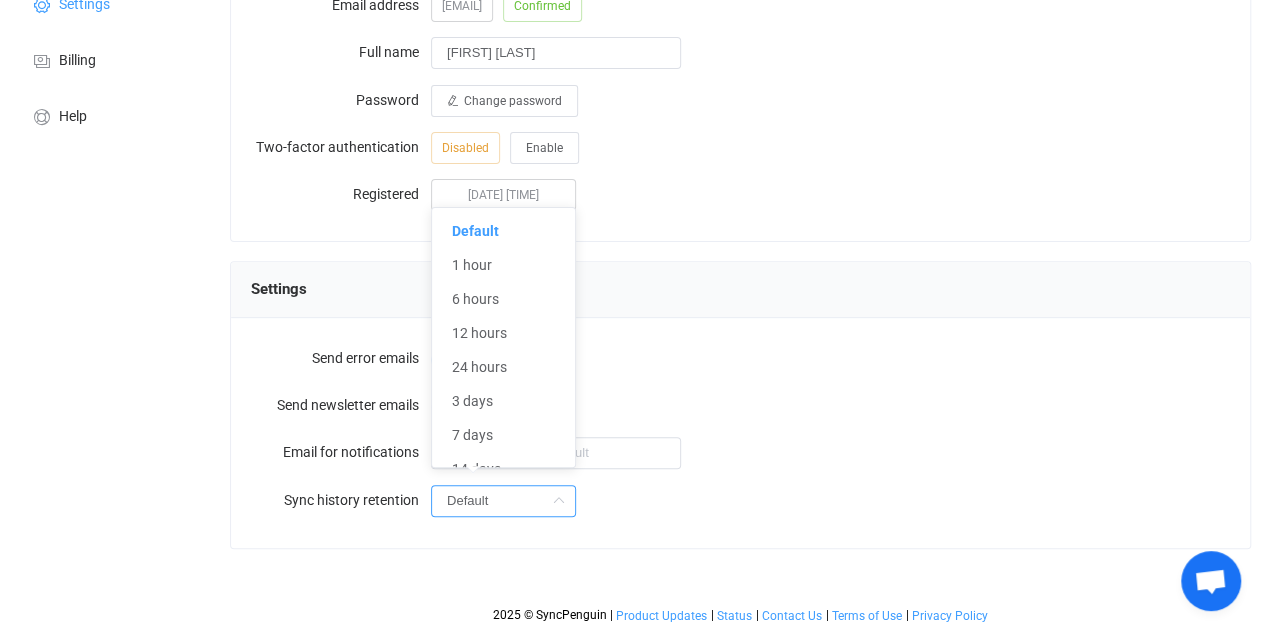 click on "Default" at bounding box center [503, 501] 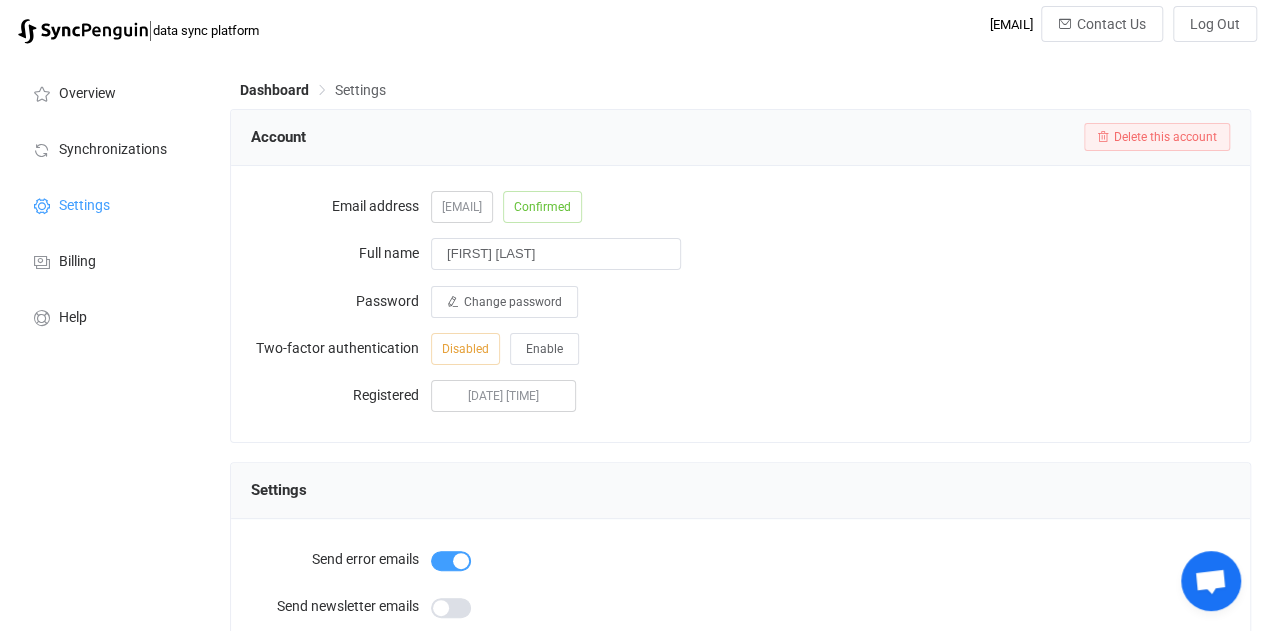 scroll, scrollTop: 23, scrollLeft: 0, axis: vertical 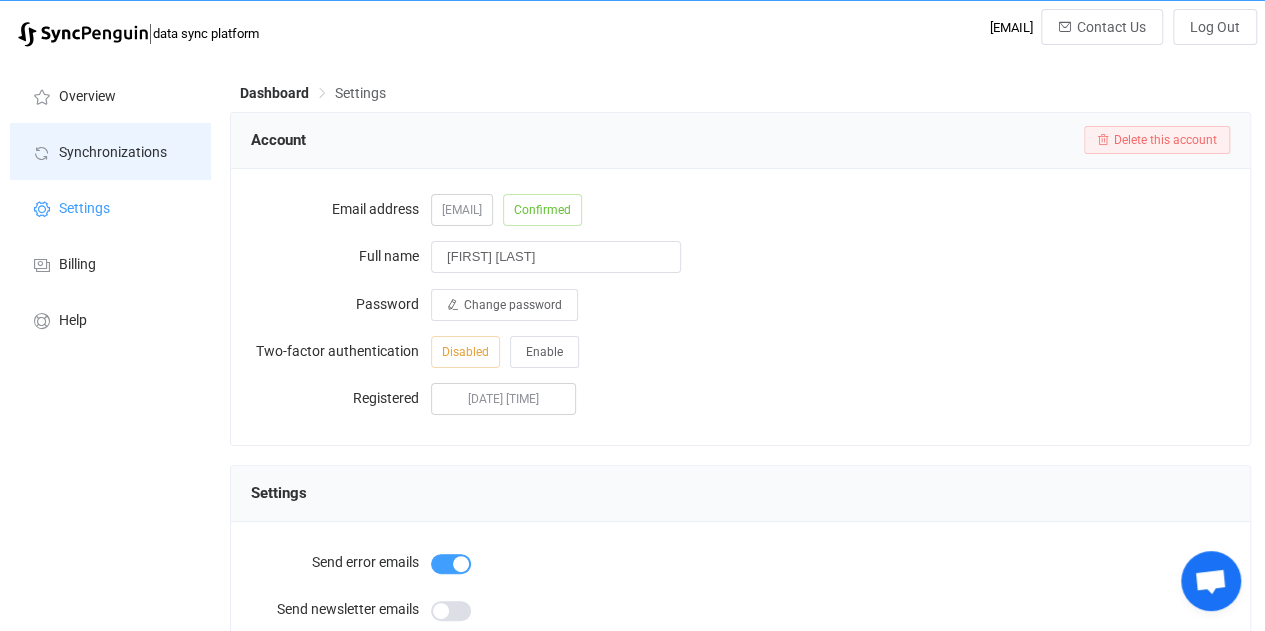 click on "Synchronizations" at bounding box center (113, 153) 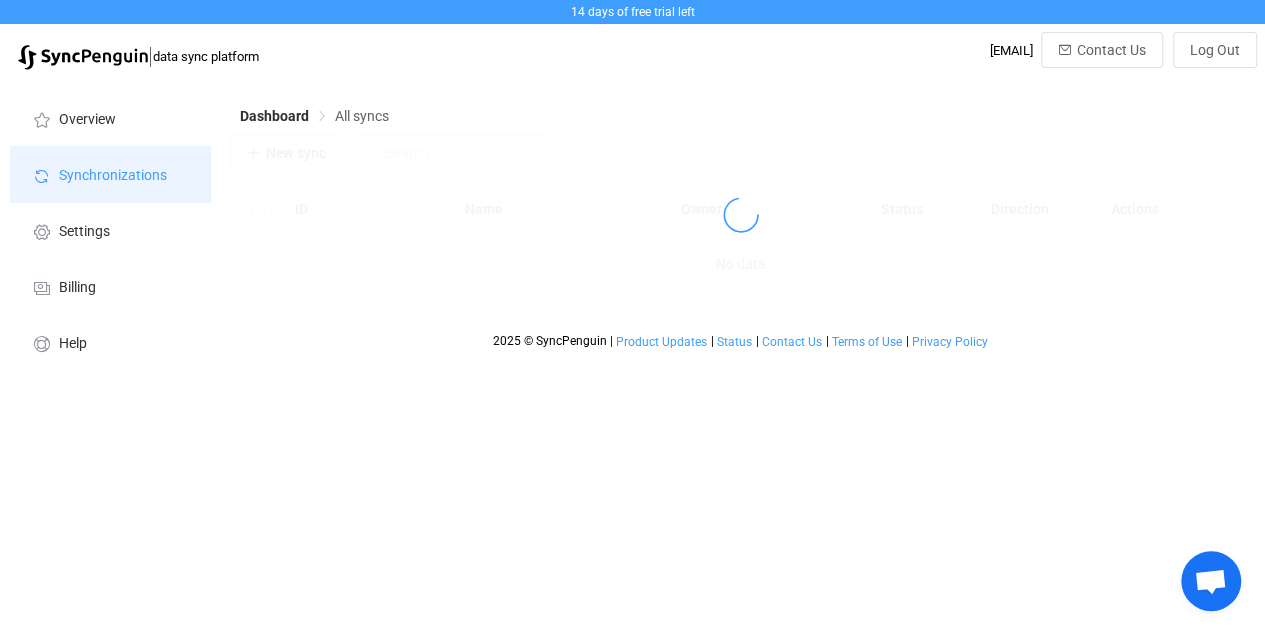 scroll, scrollTop: 0, scrollLeft: 0, axis: both 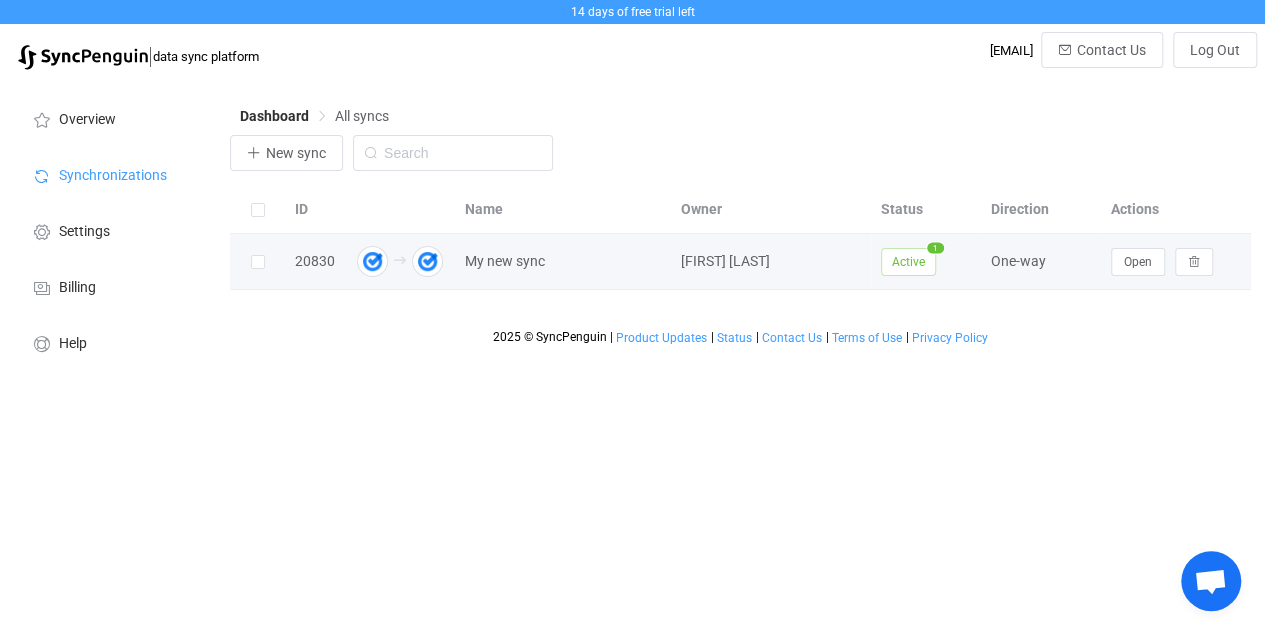 click on "[FIRST] [LAST]" at bounding box center [771, 261] 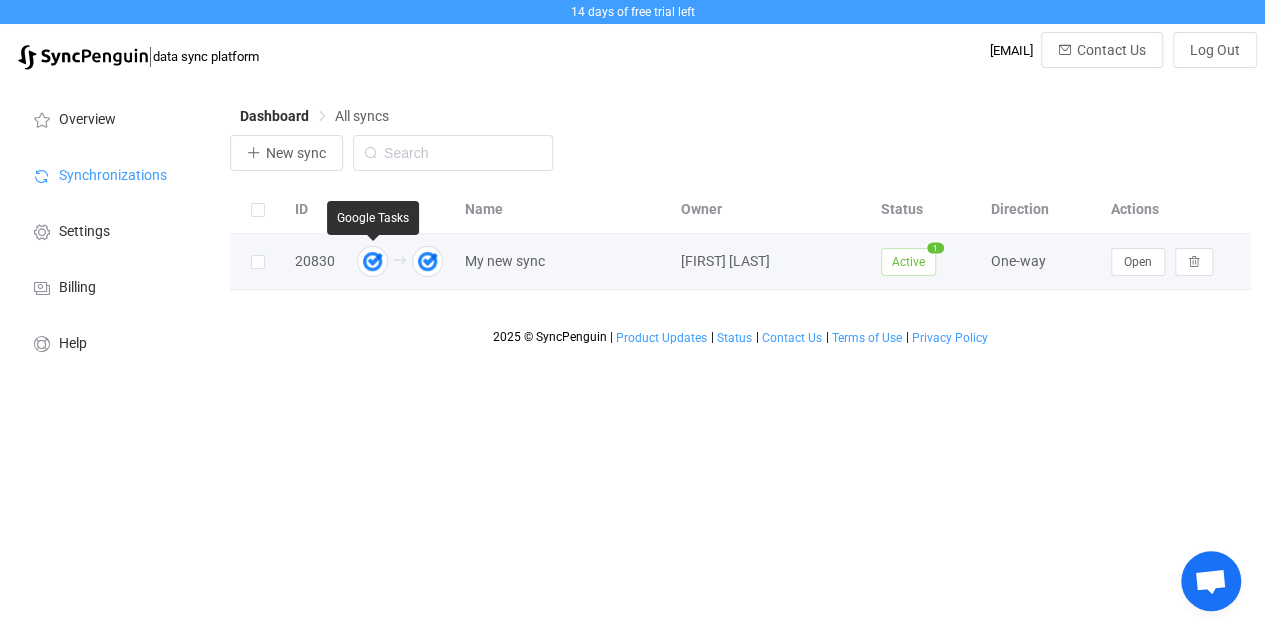 click at bounding box center (372, 261) 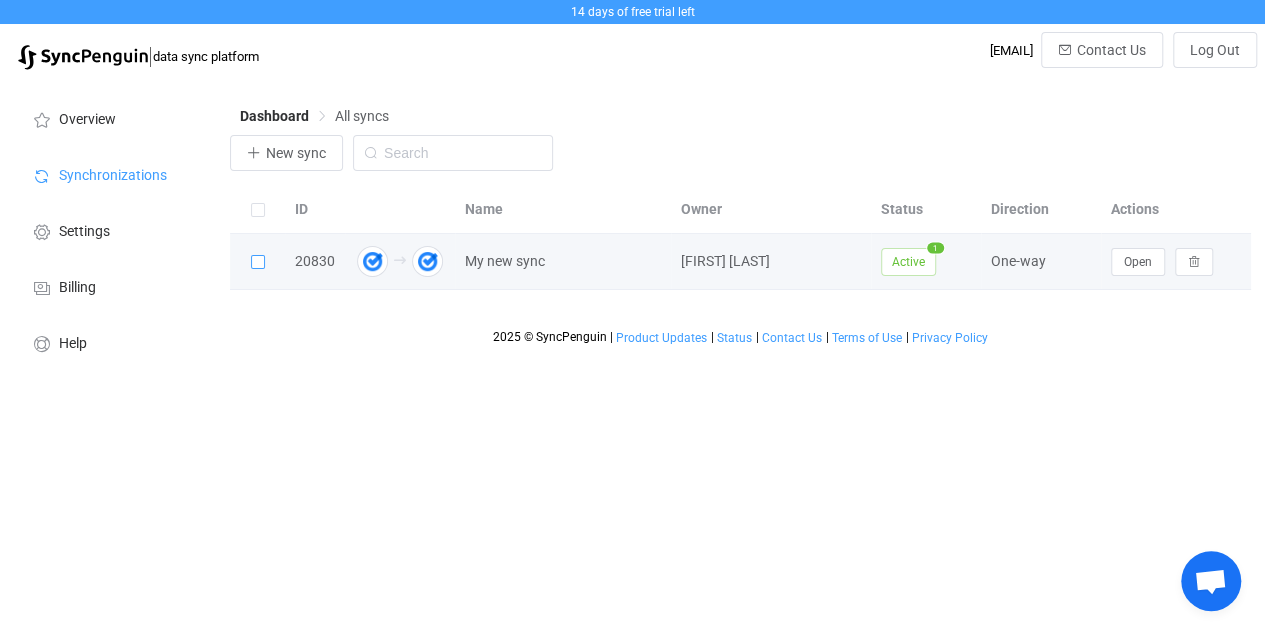 click at bounding box center (258, 262) 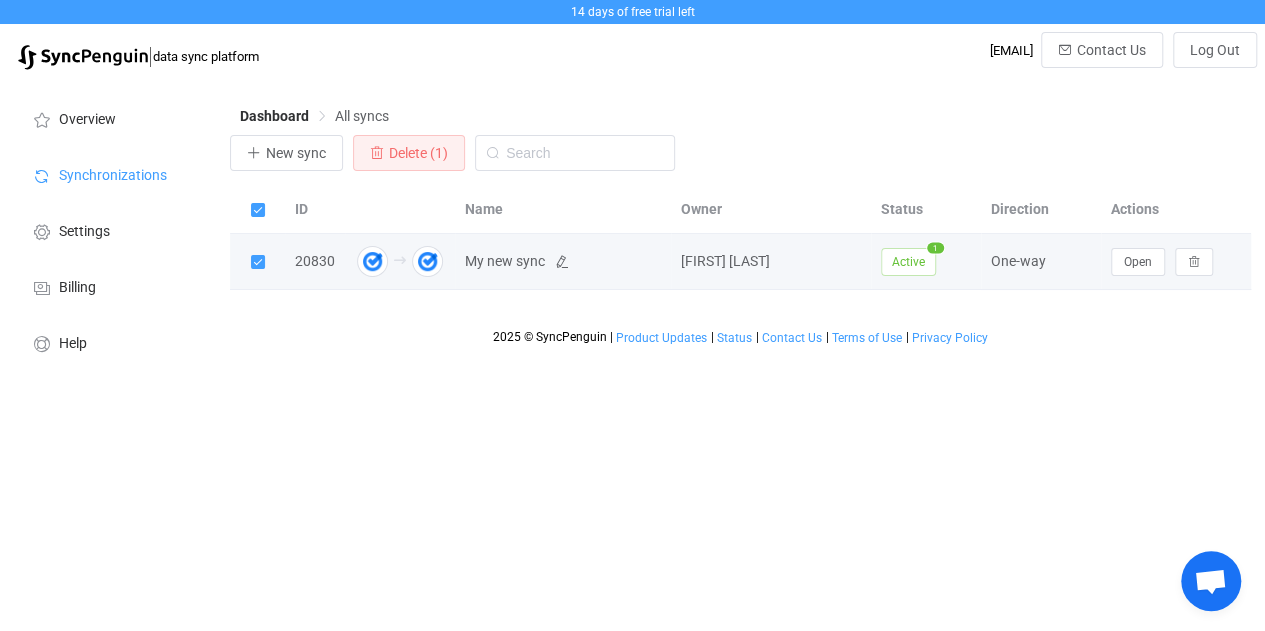 click on "My new sync" at bounding box center (505, 261) 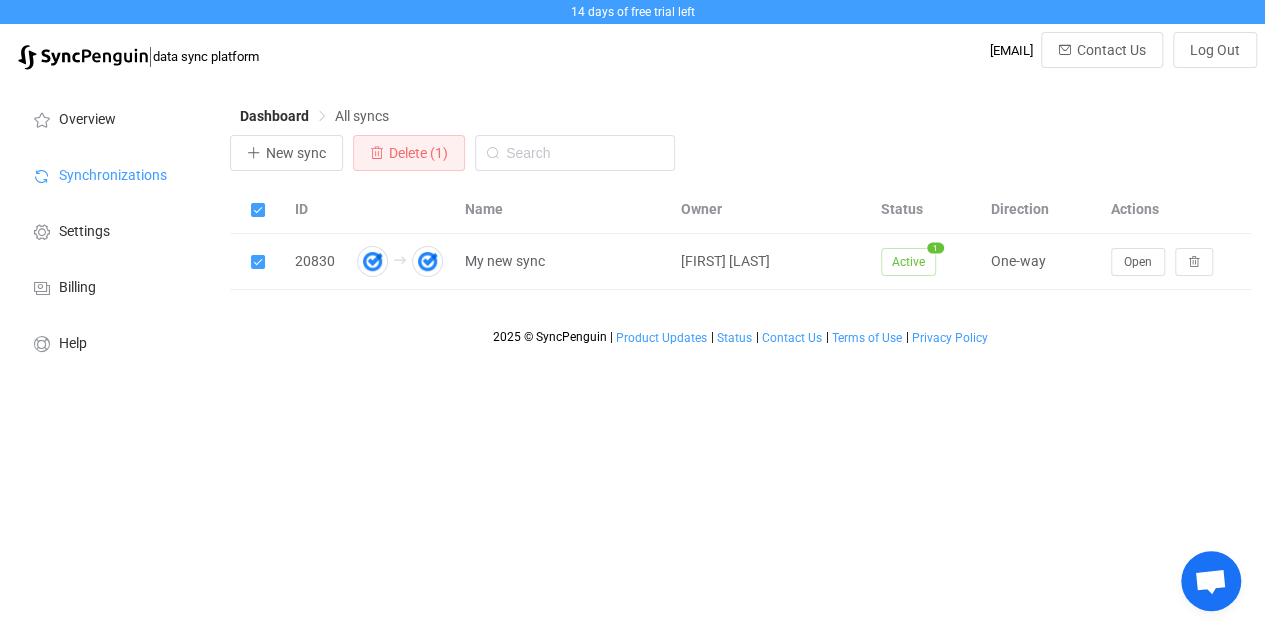 click on "All syncs" at bounding box center (362, 116) 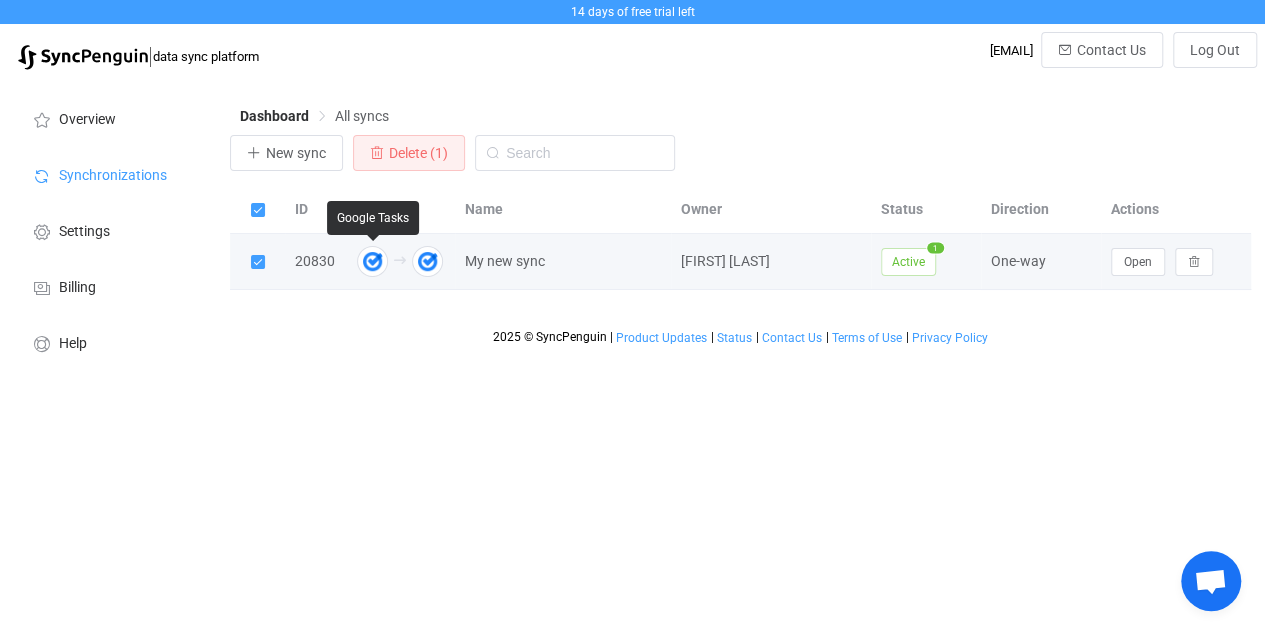 click at bounding box center [372, 261] 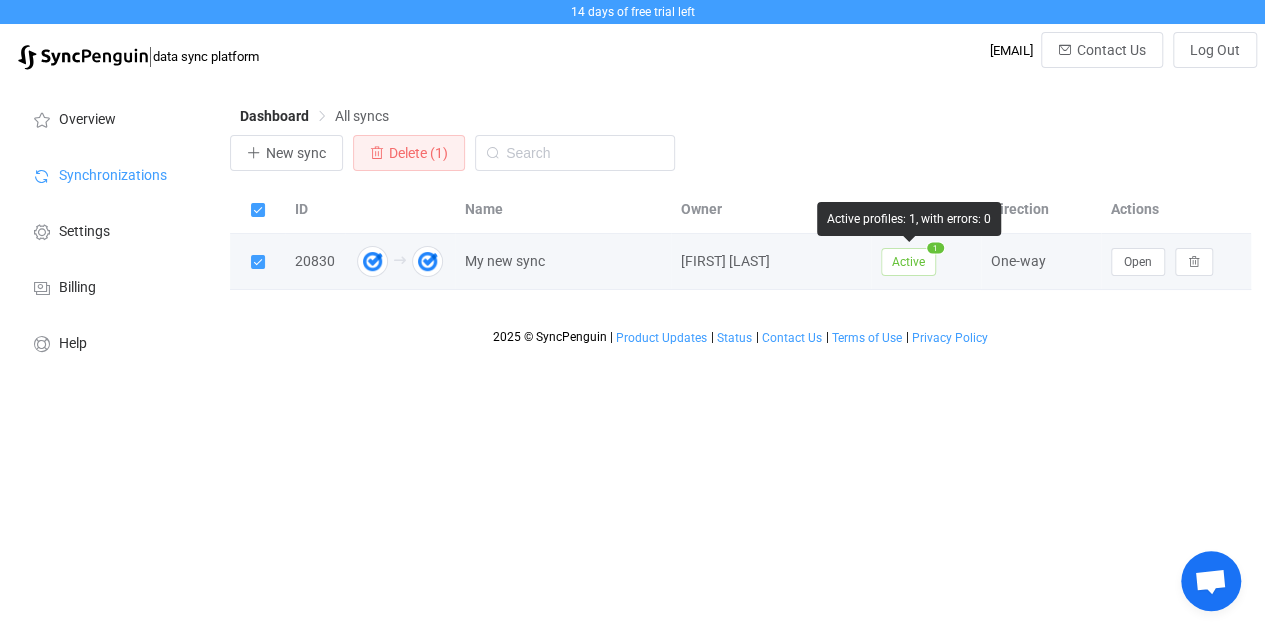 click on "Active" at bounding box center (908, 262) 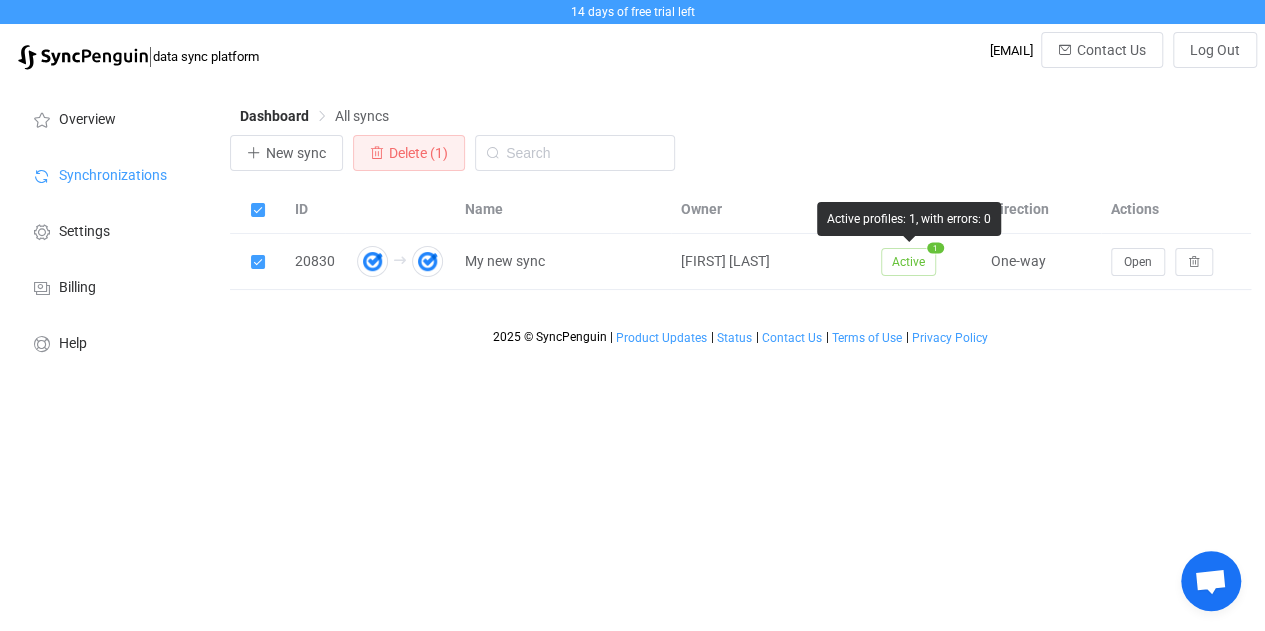 drag, startPoint x: 915, startPoint y: 259, endPoint x: 874, endPoint y: 496, distance: 240.52026 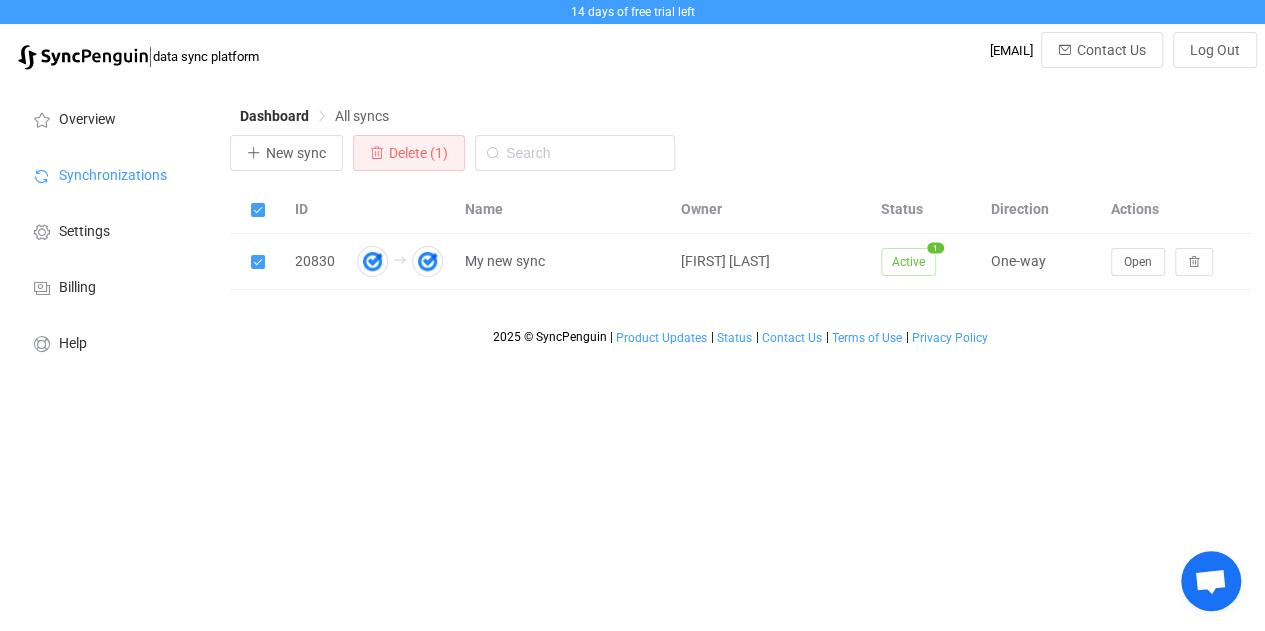 click on "Direction" at bounding box center [1041, 209] 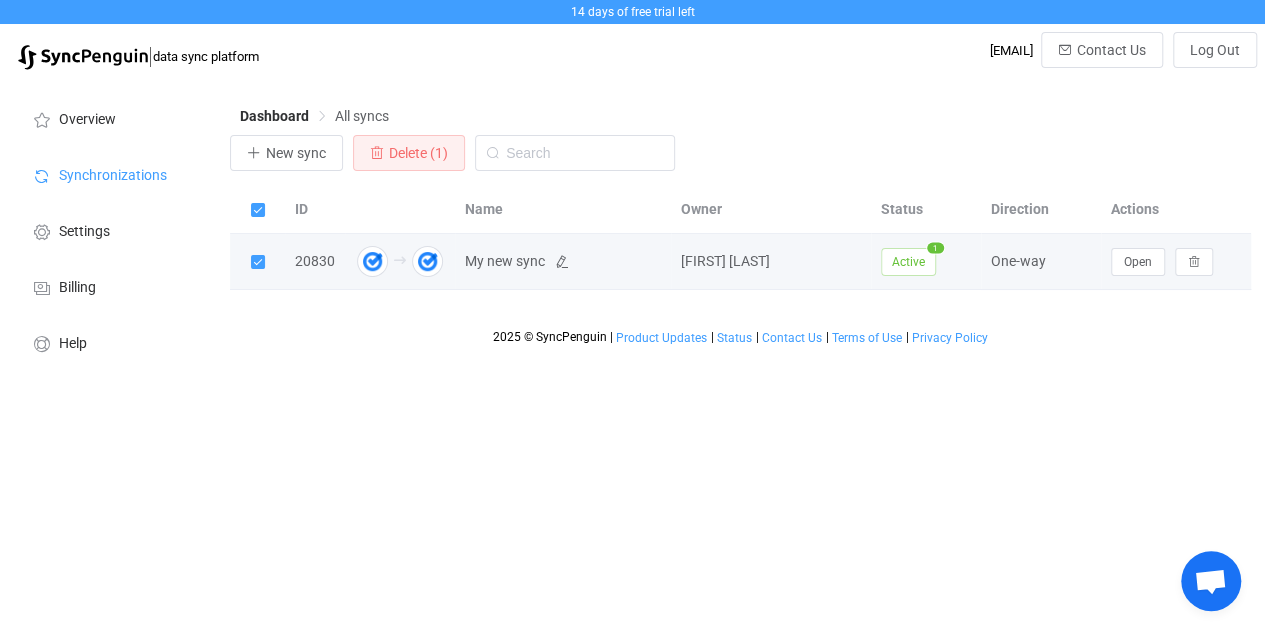 click on "My new sync" at bounding box center (505, 261) 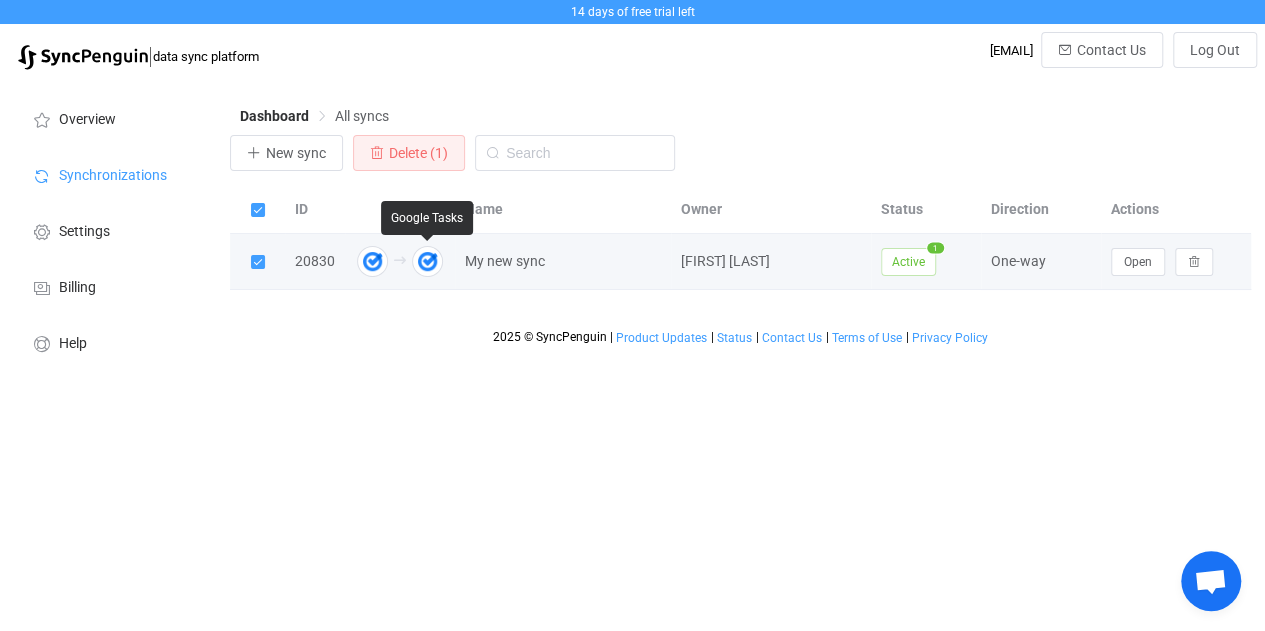 click at bounding box center [427, 261] 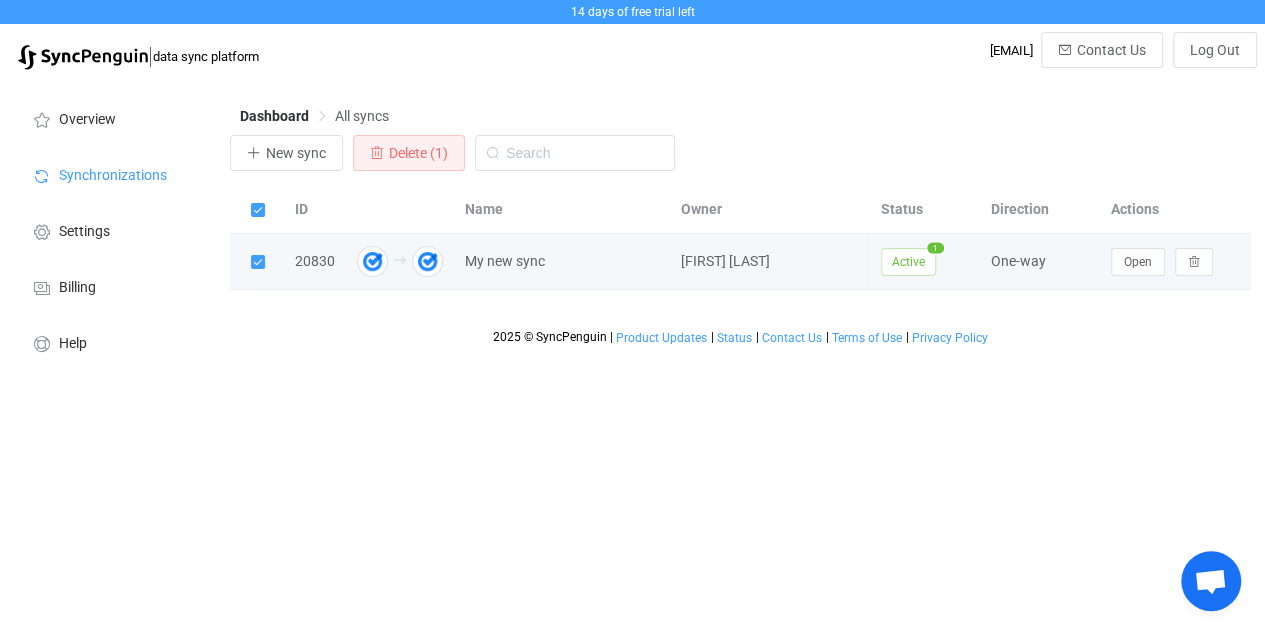 click at bounding box center [372, 261] 